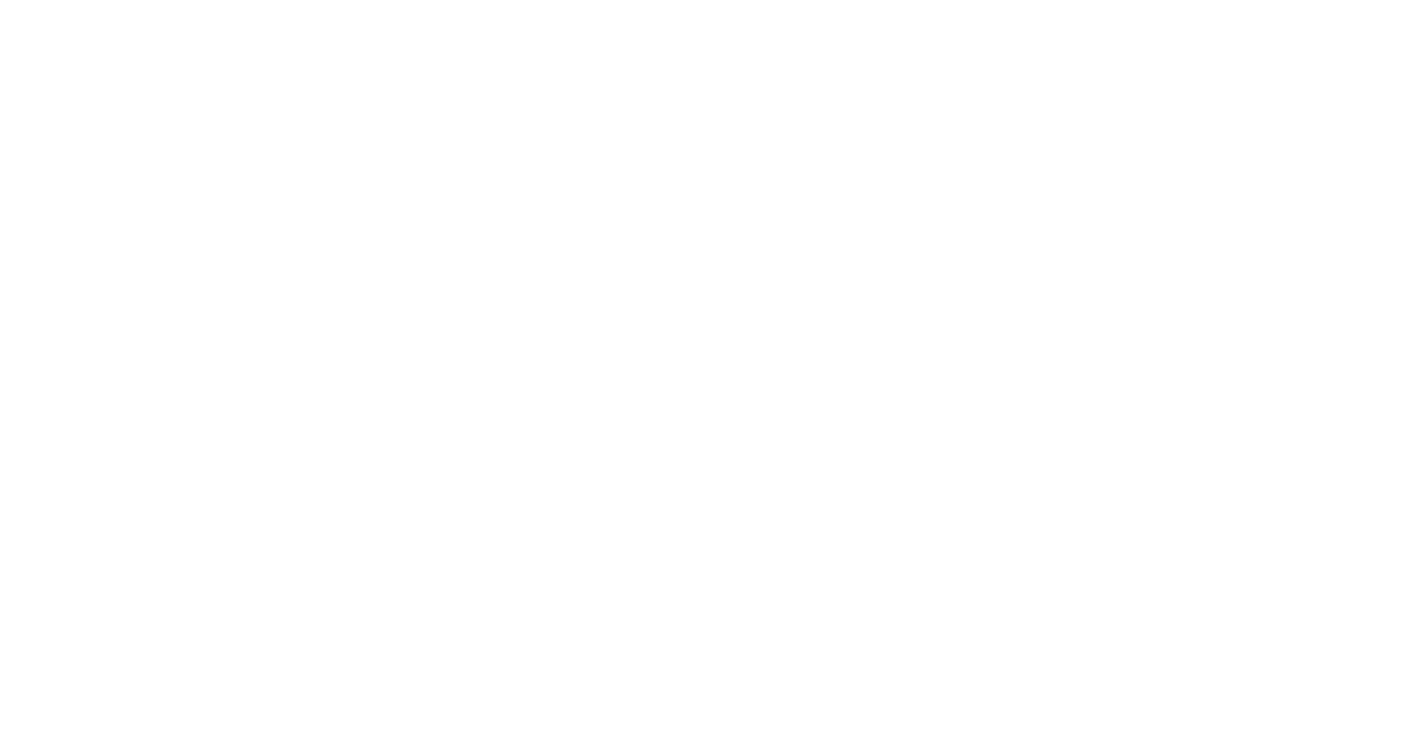 scroll, scrollTop: 0, scrollLeft: 0, axis: both 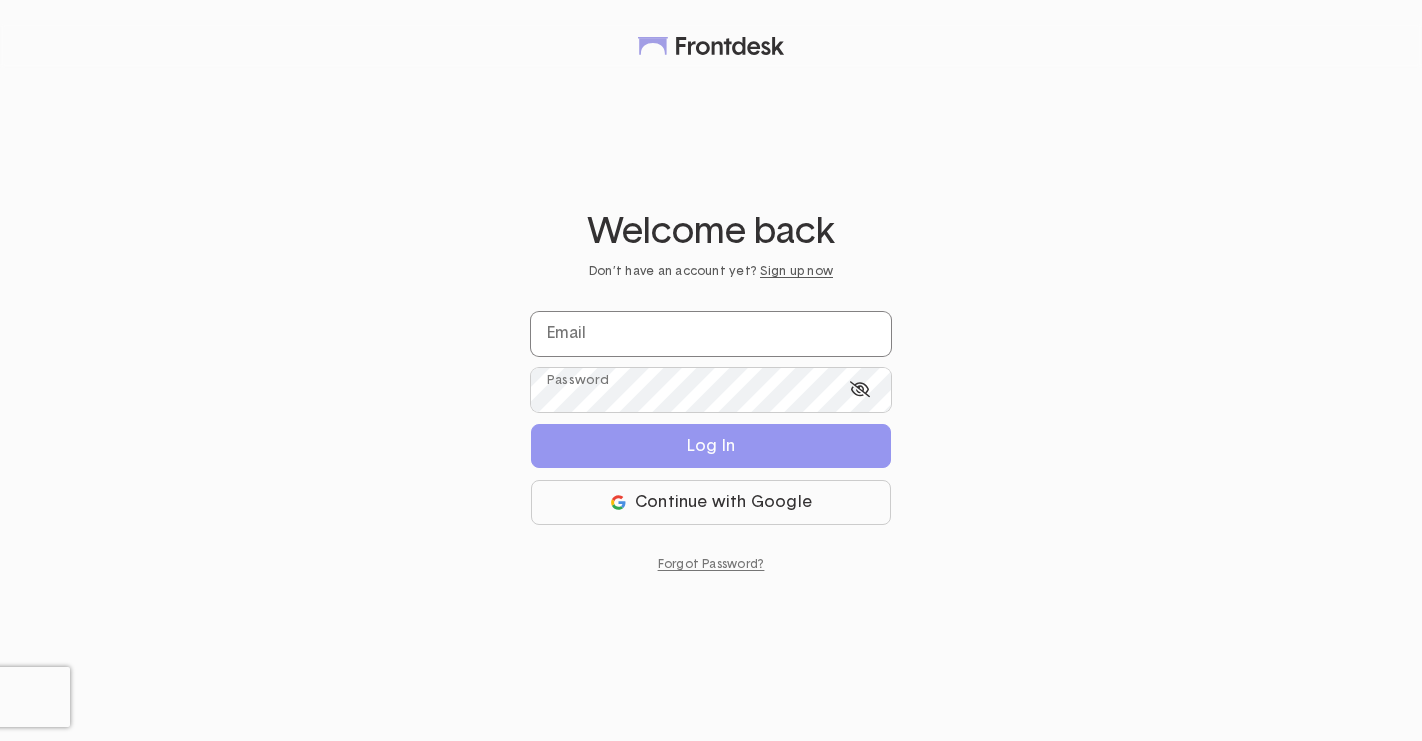 click 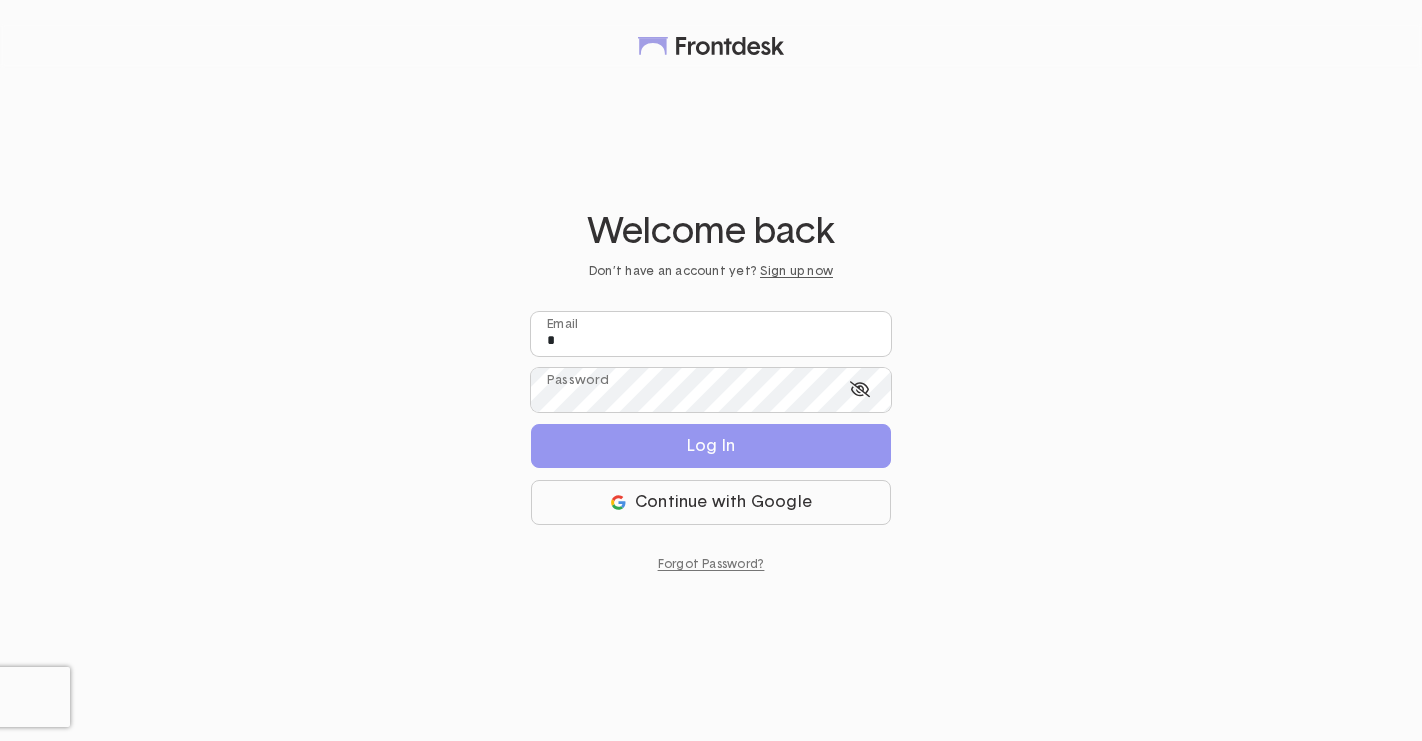 type on "**********" 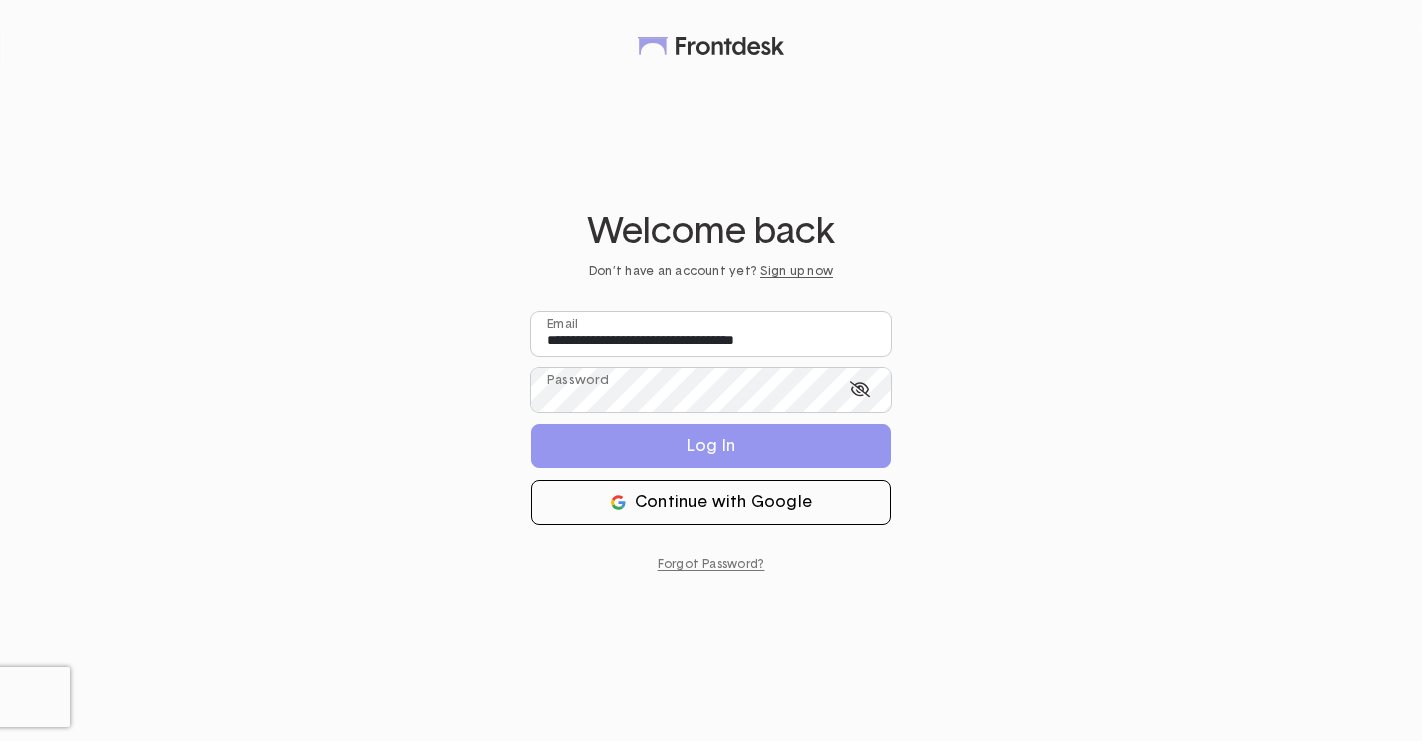 click on "Continue with Google" 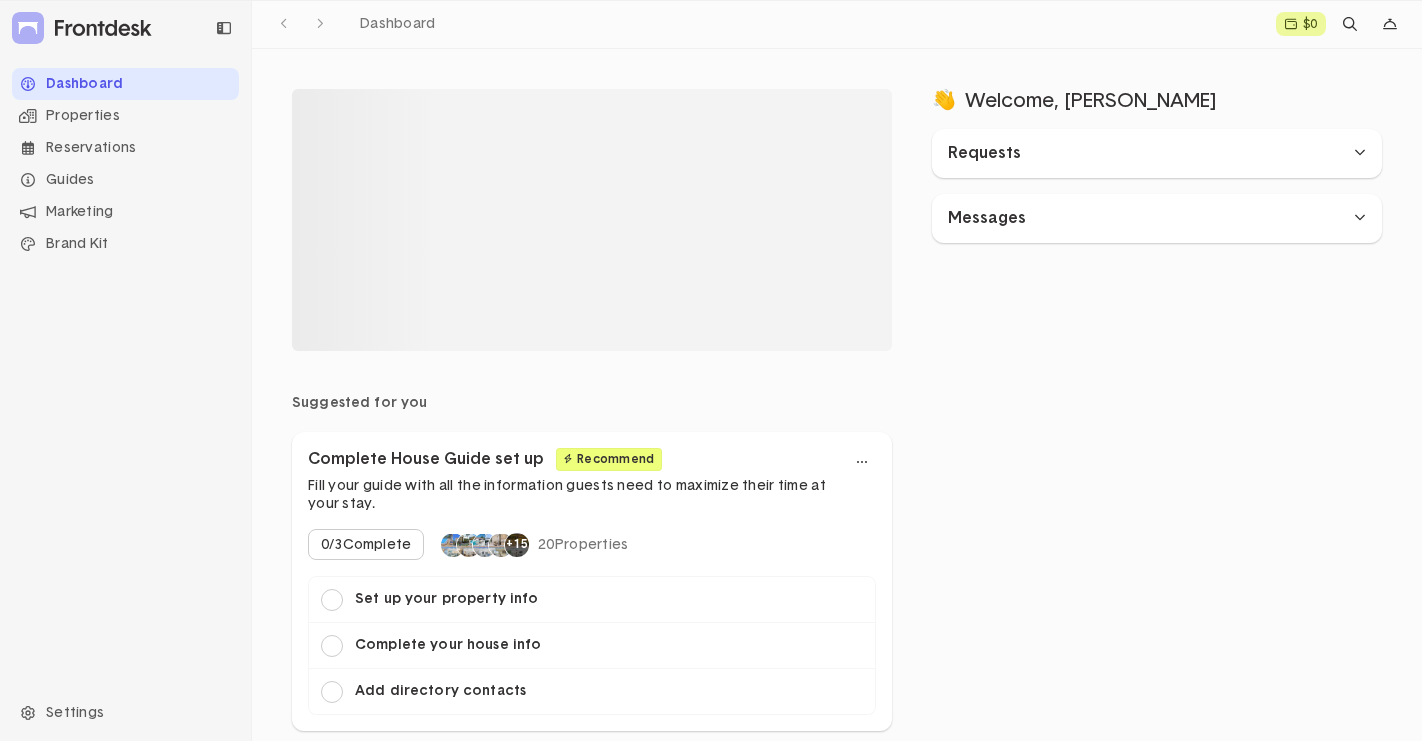 scroll, scrollTop: 0, scrollLeft: 0, axis: both 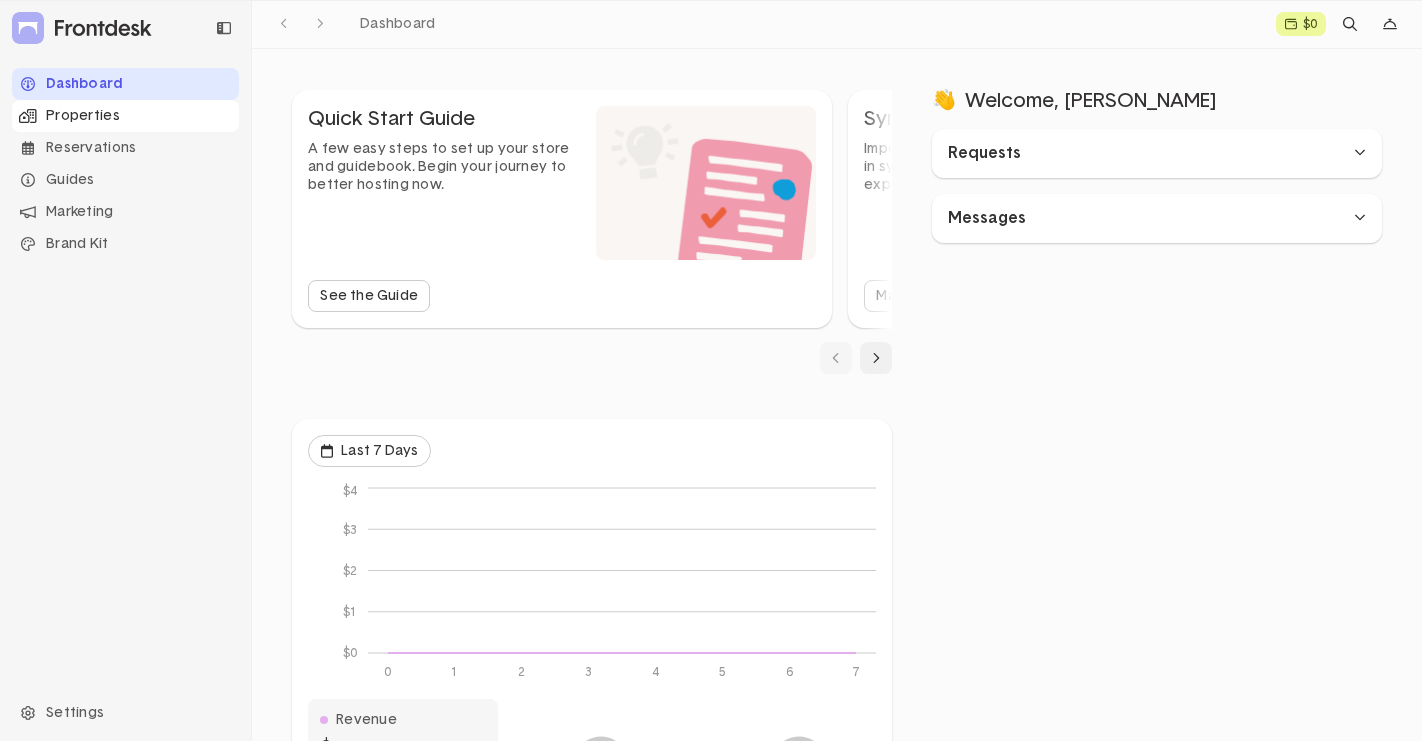 click on "Properties" 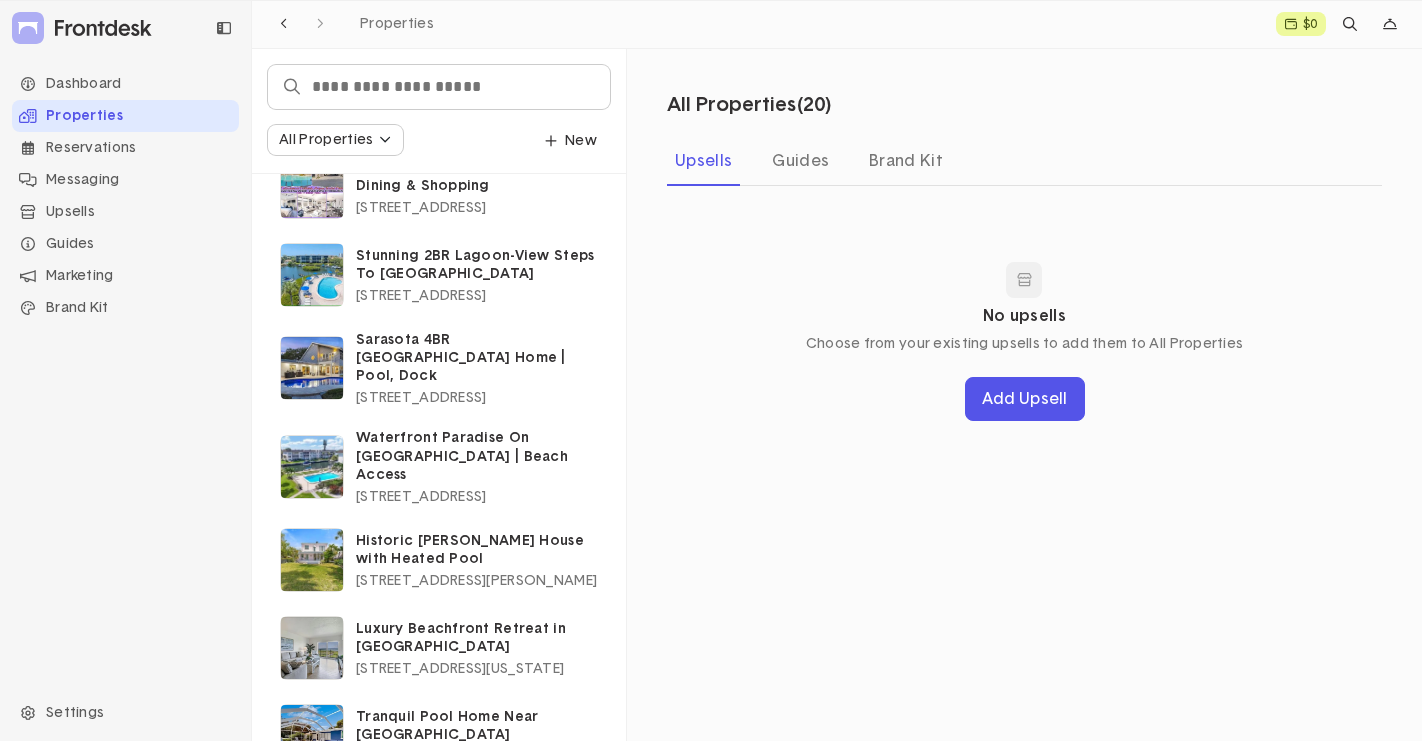 scroll, scrollTop: 1225, scrollLeft: 0, axis: vertical 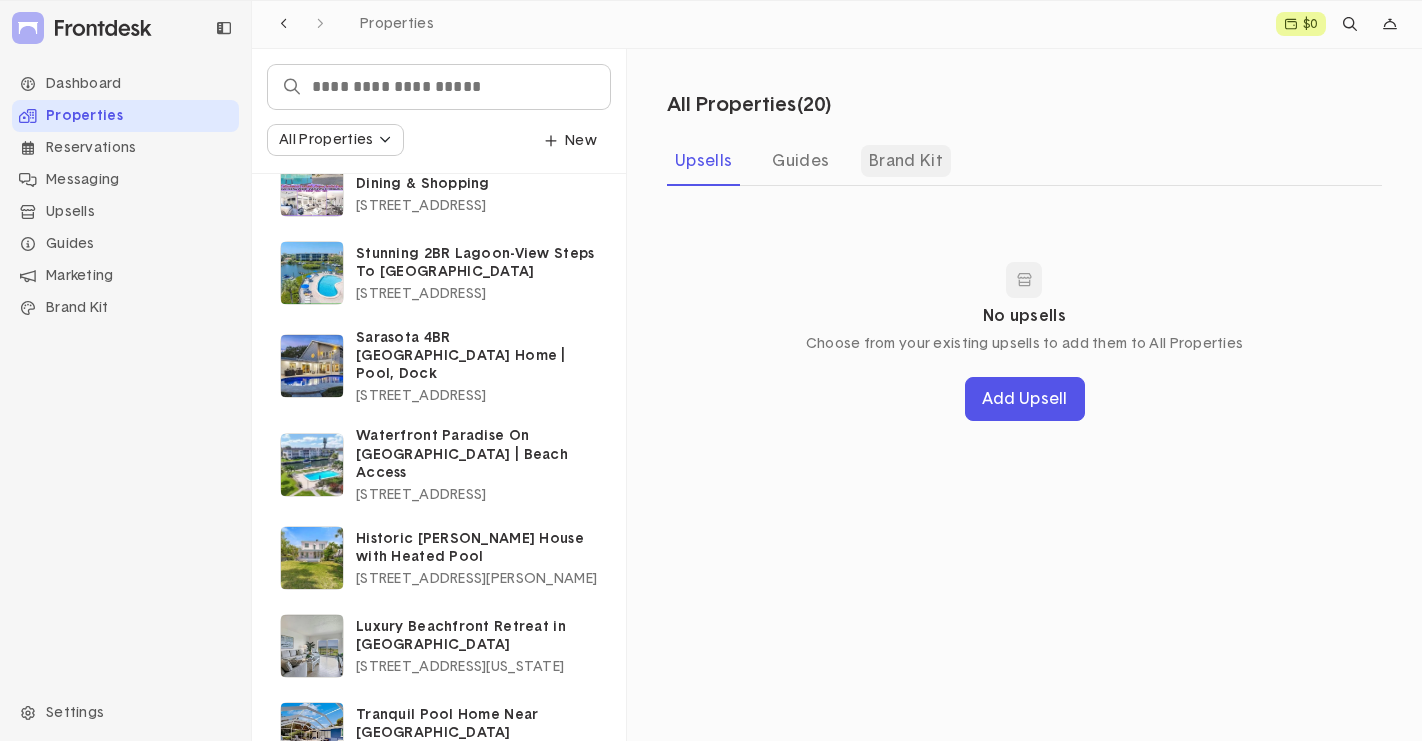 click on "Brand Kit" 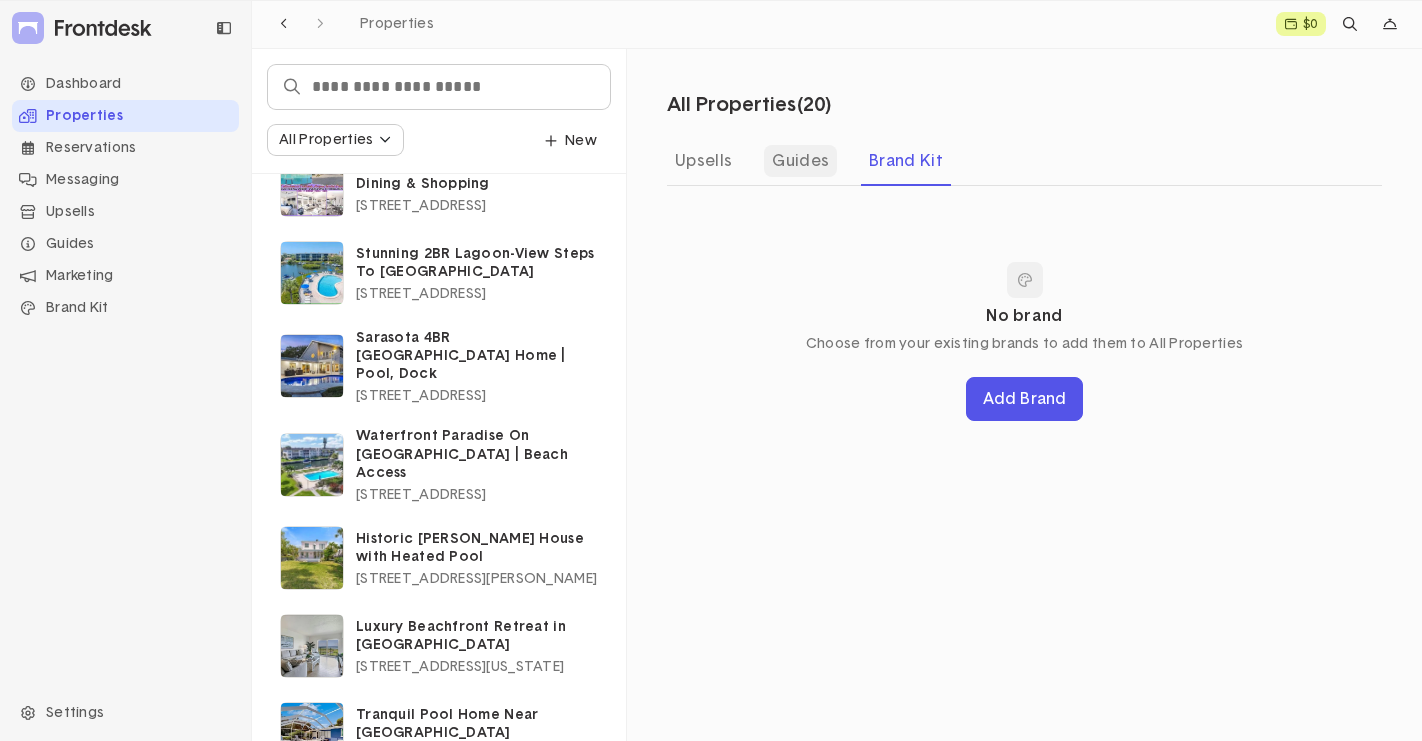 click on "Guides" 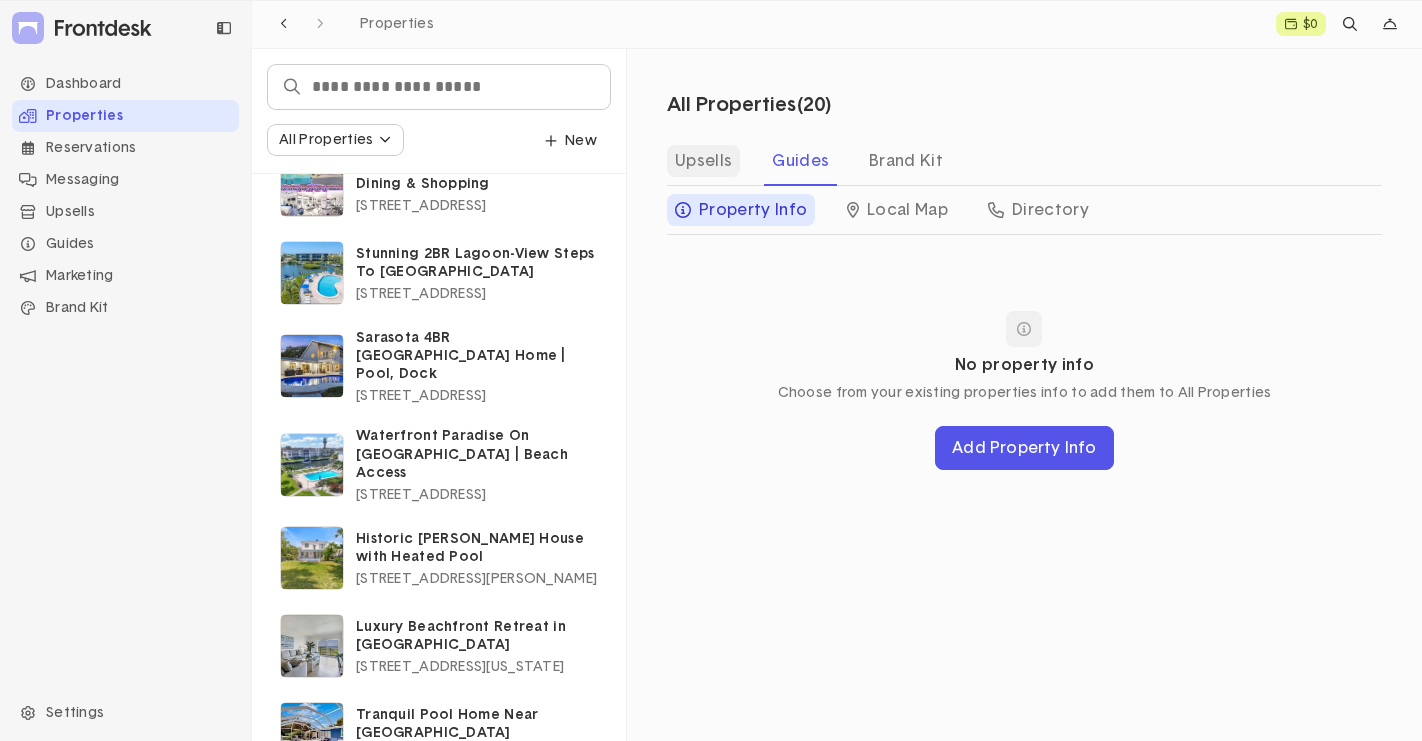 click on "Upsells" 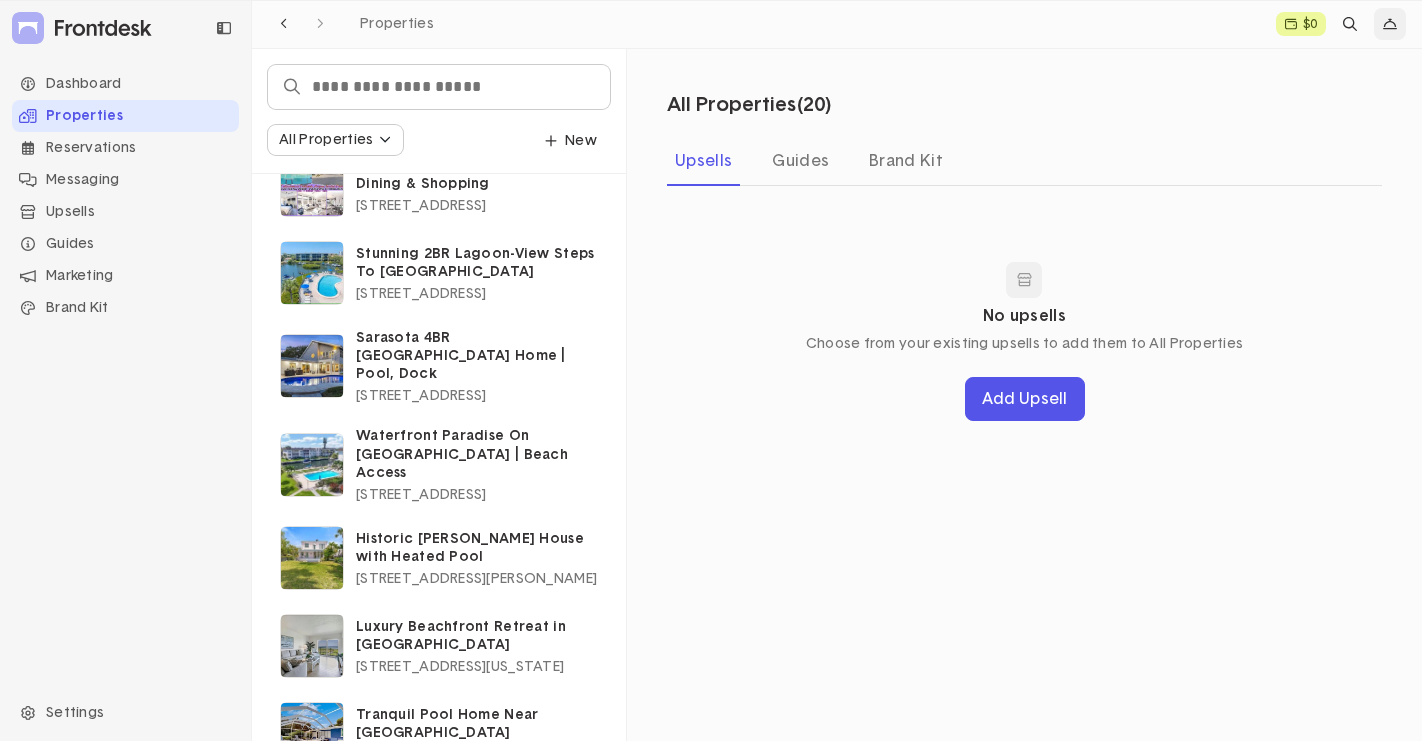 click 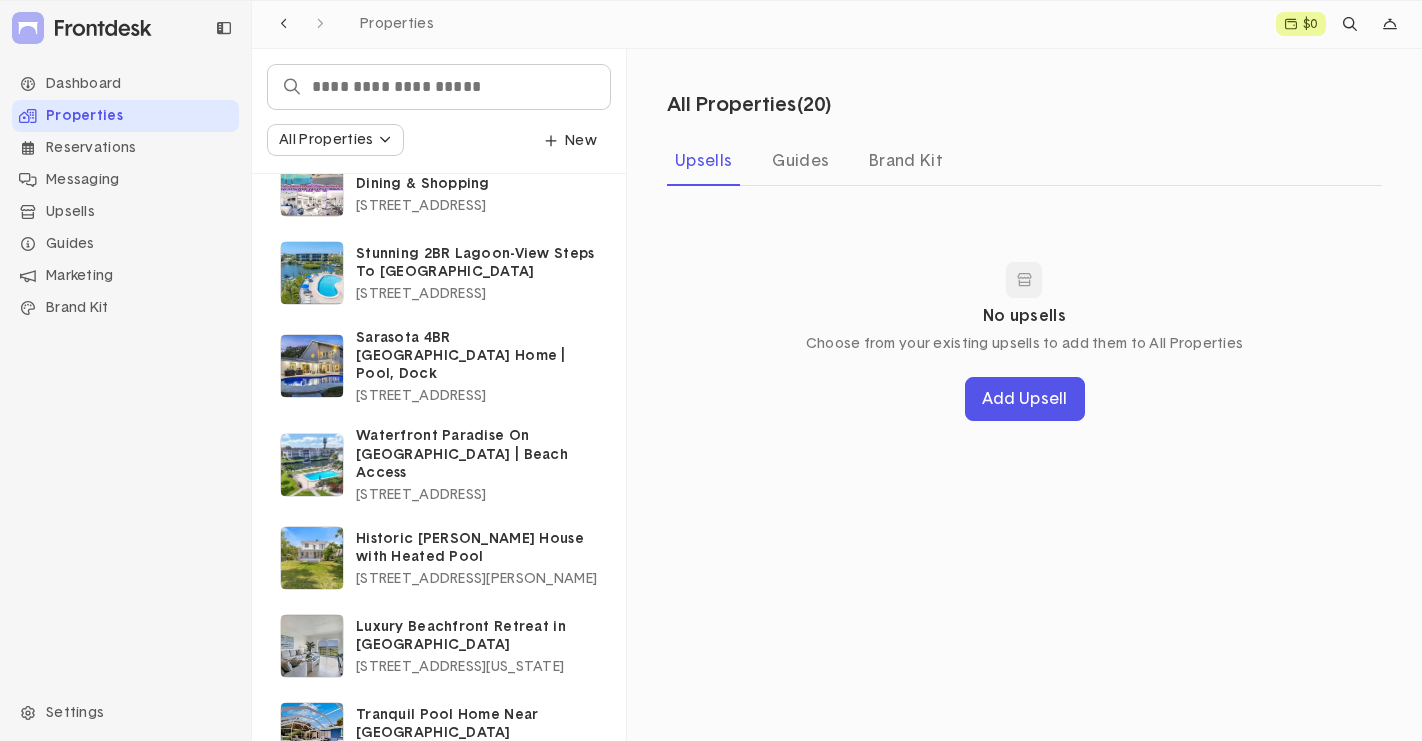 click on "Properties" 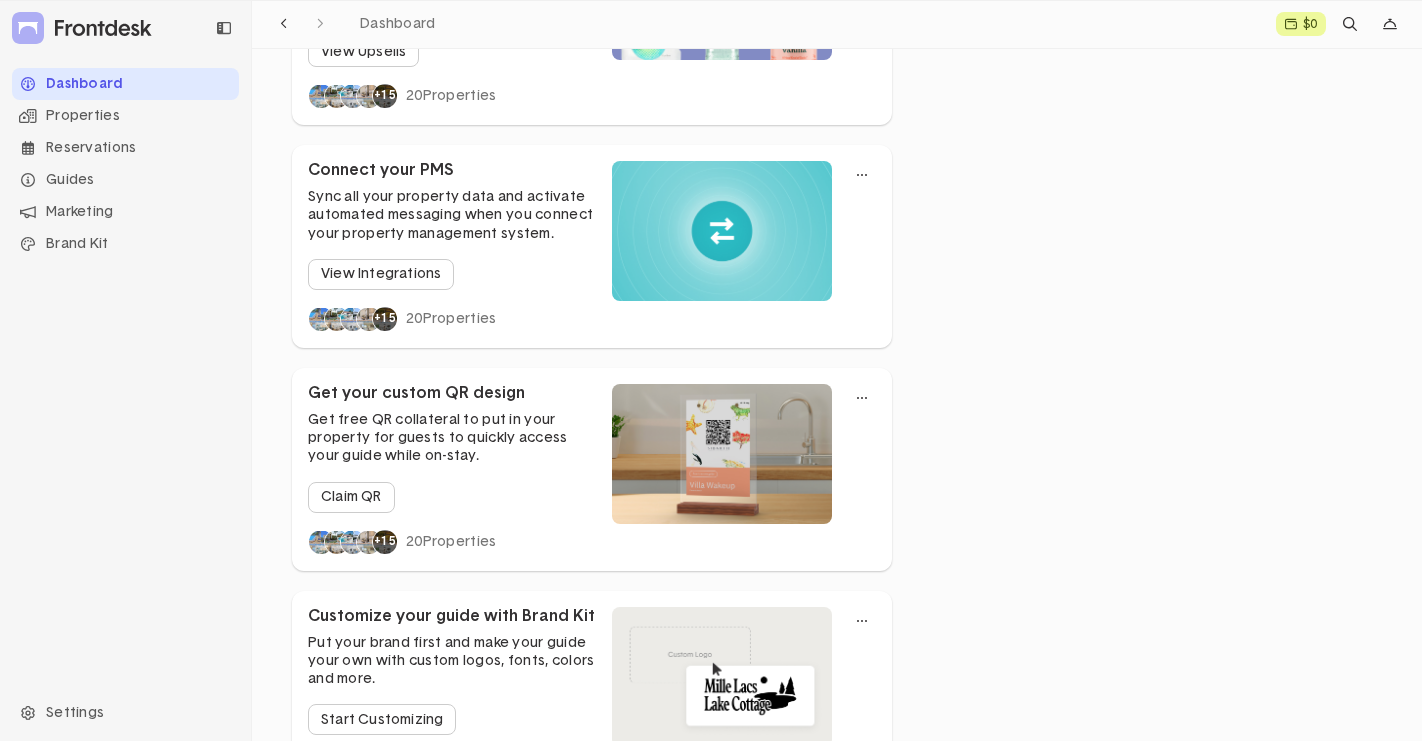 scroll, scrollTop: 1359, scrollLeft: 0, axis: vertical 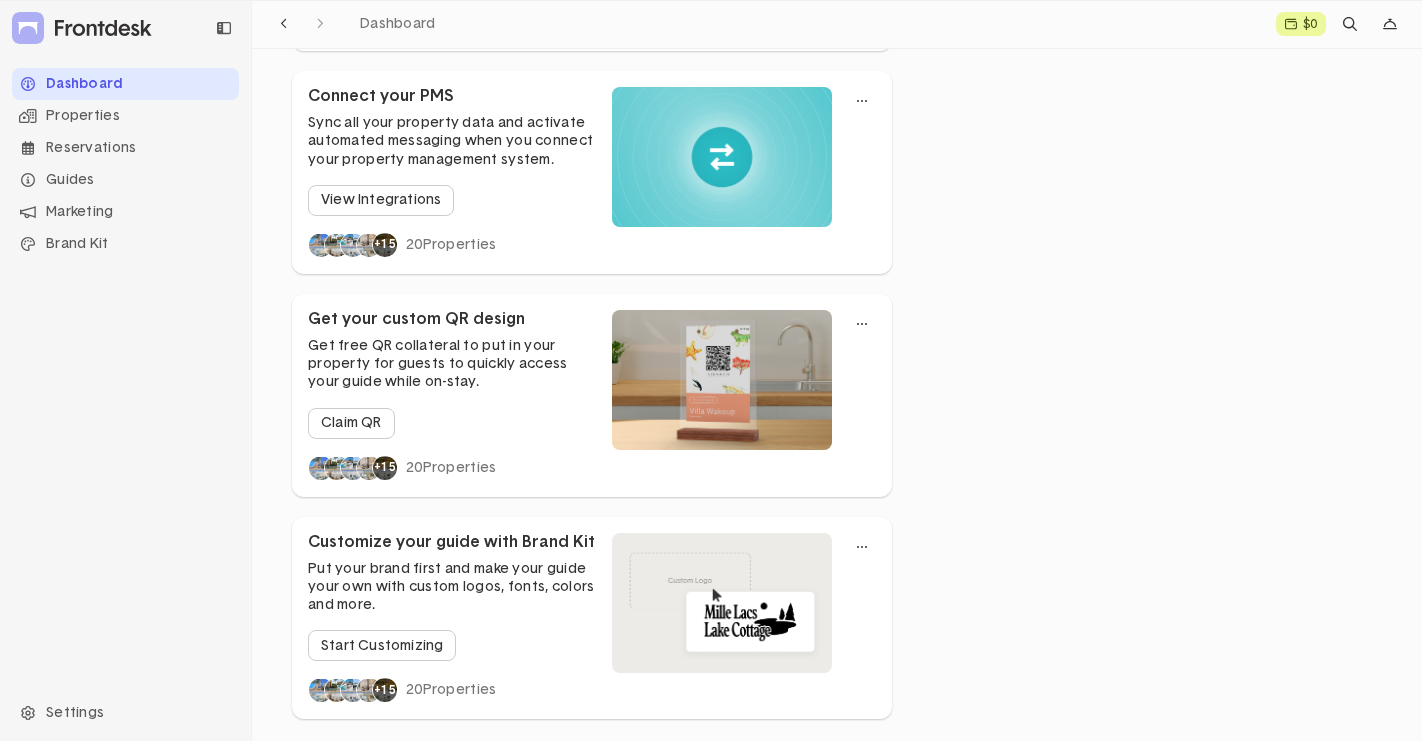 click 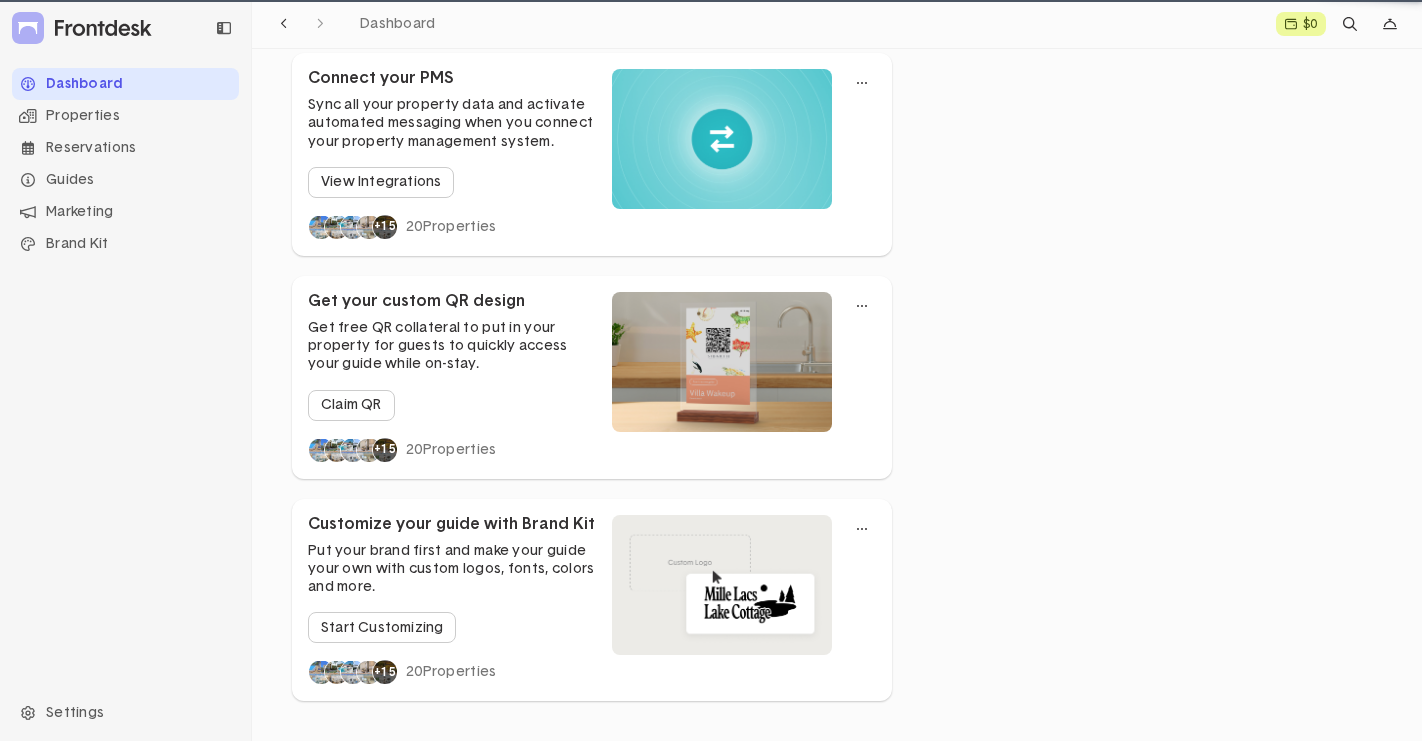 scroll, scrollTop: 0, scrollLeft: 0, axis: both 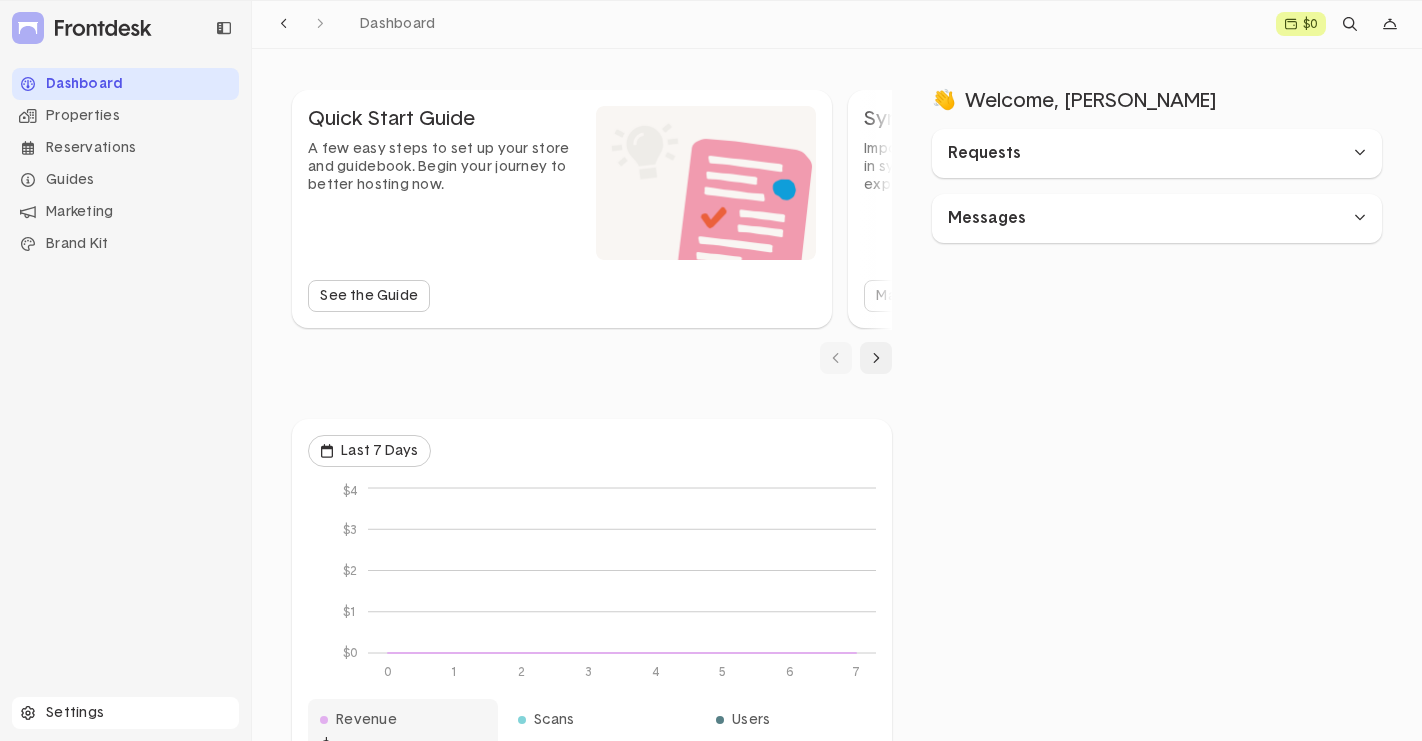 click on "Settings" 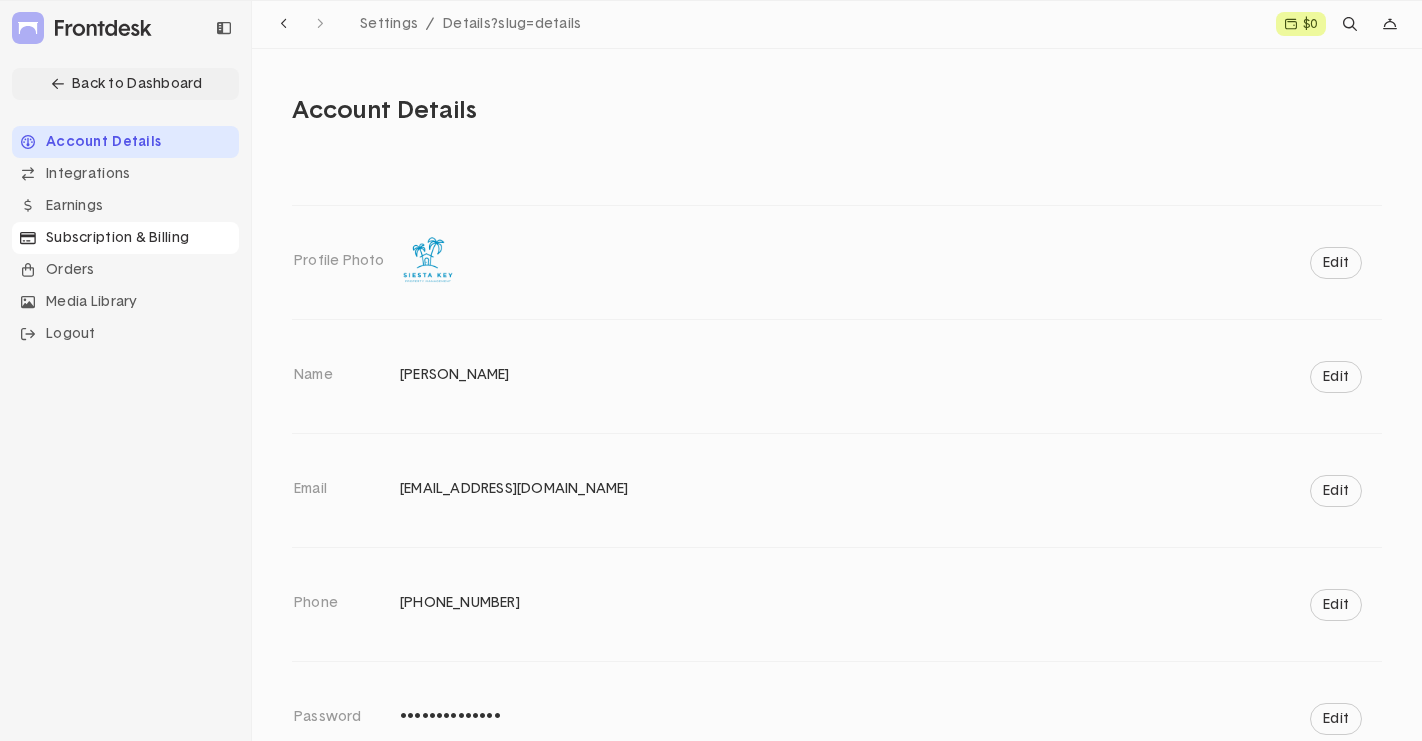 click on "Subscription & Billing" 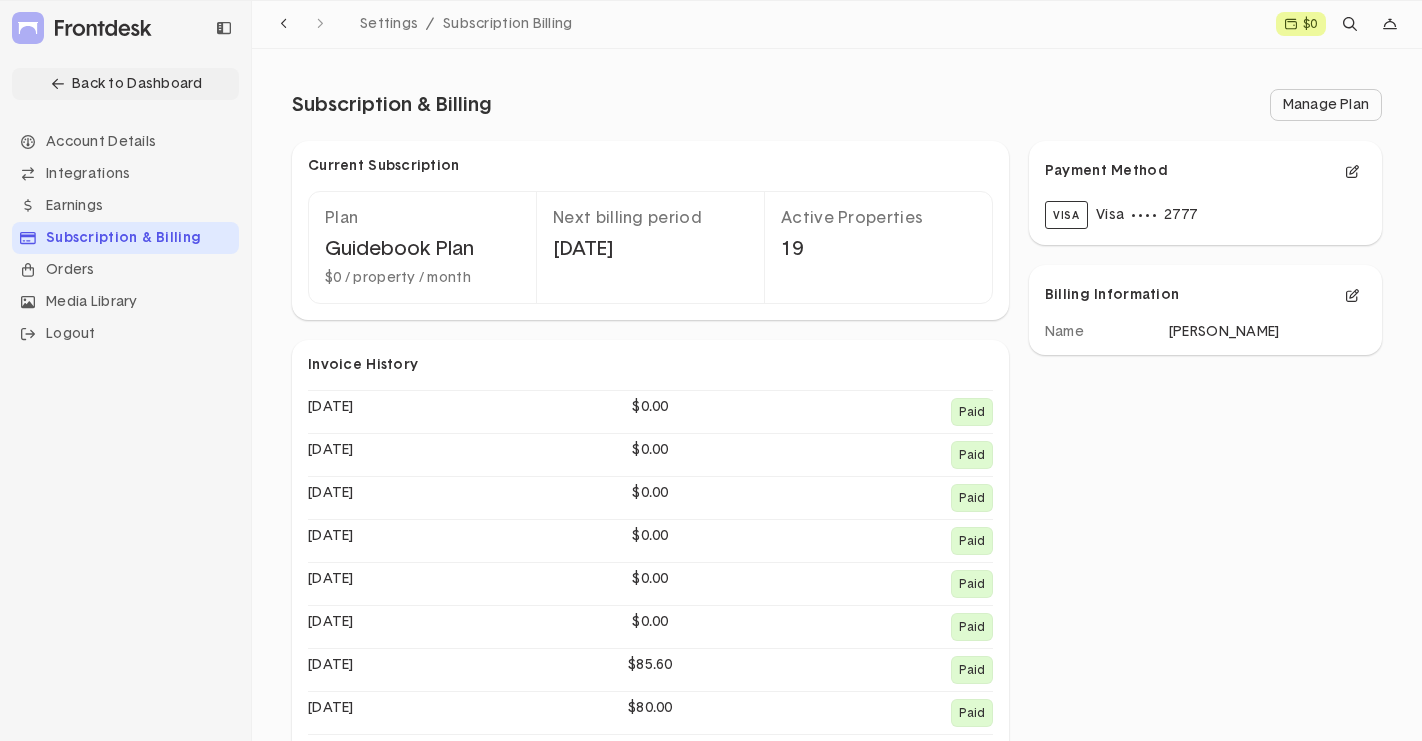 click on "Logout" 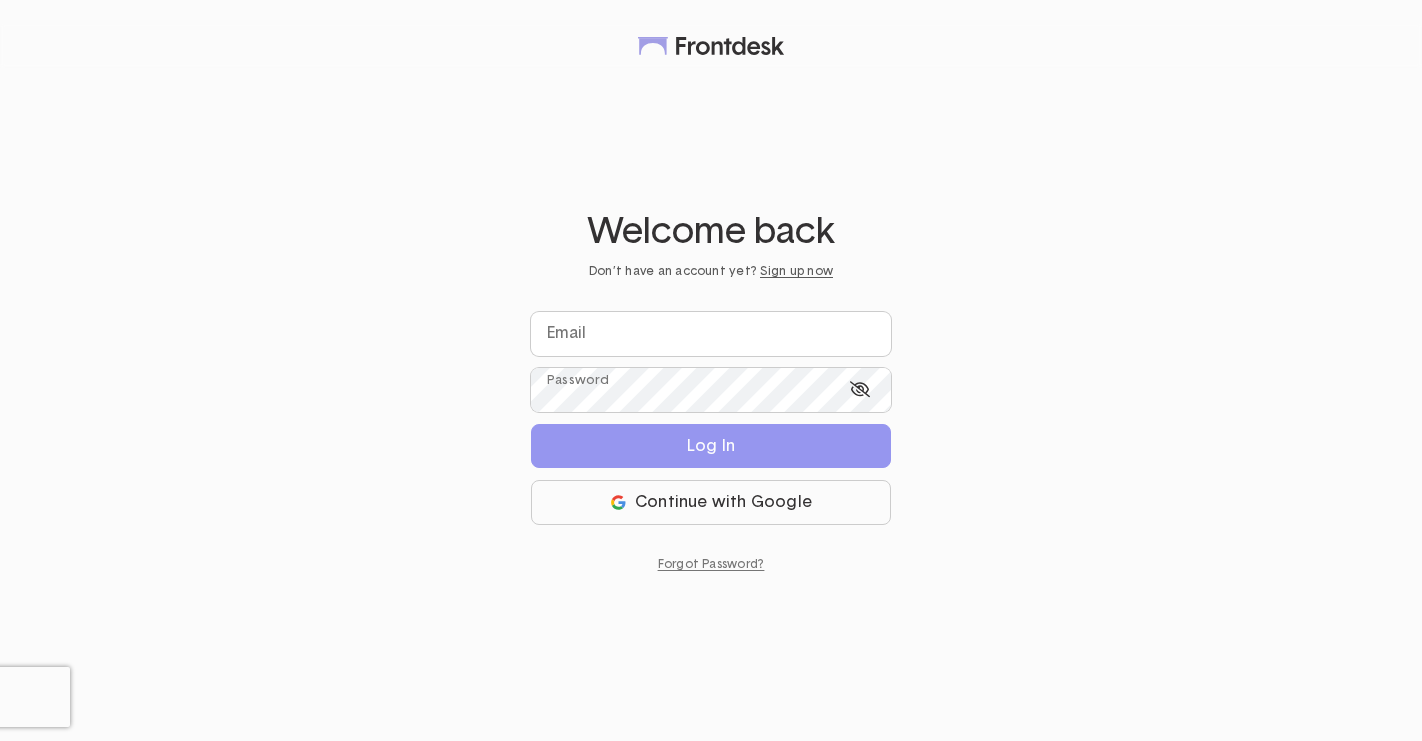 scroll, scrollTop: 0, scrollLeft: 0, axis: both 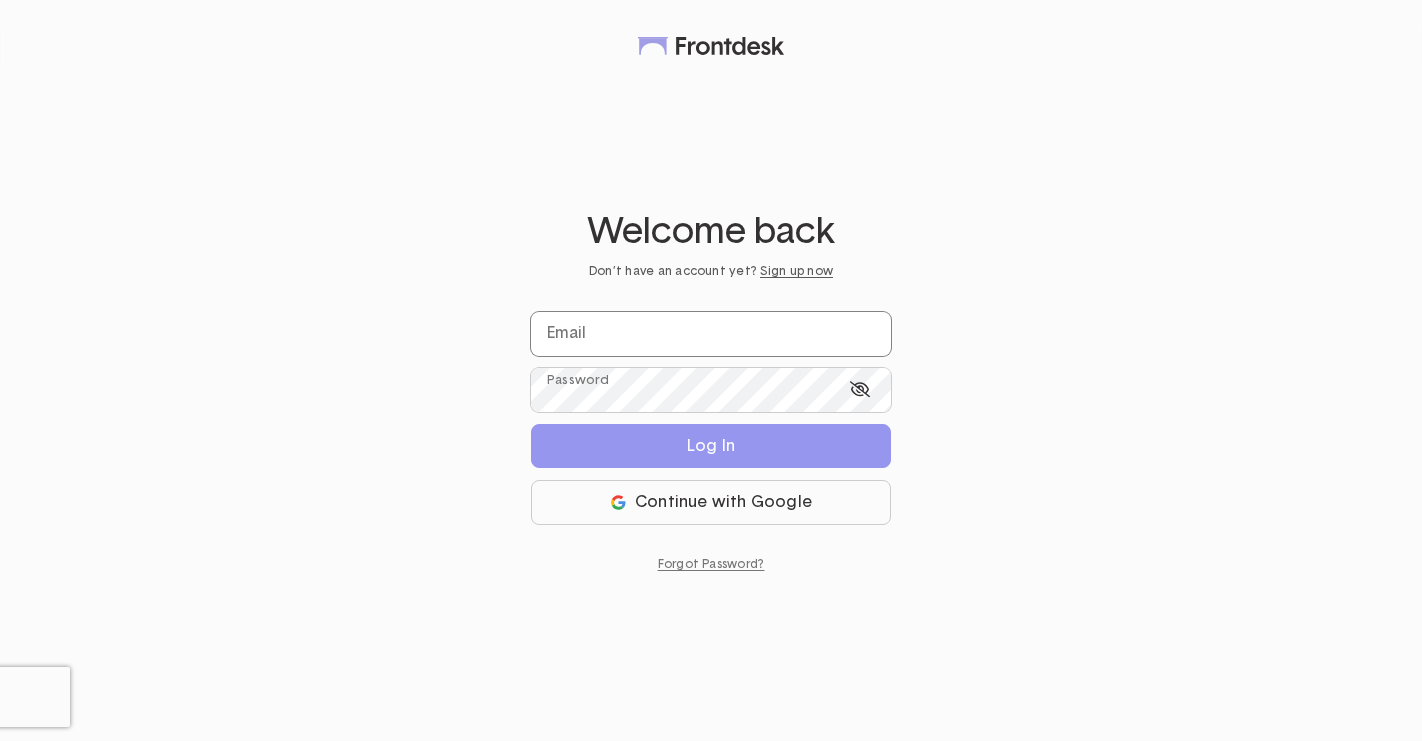 click 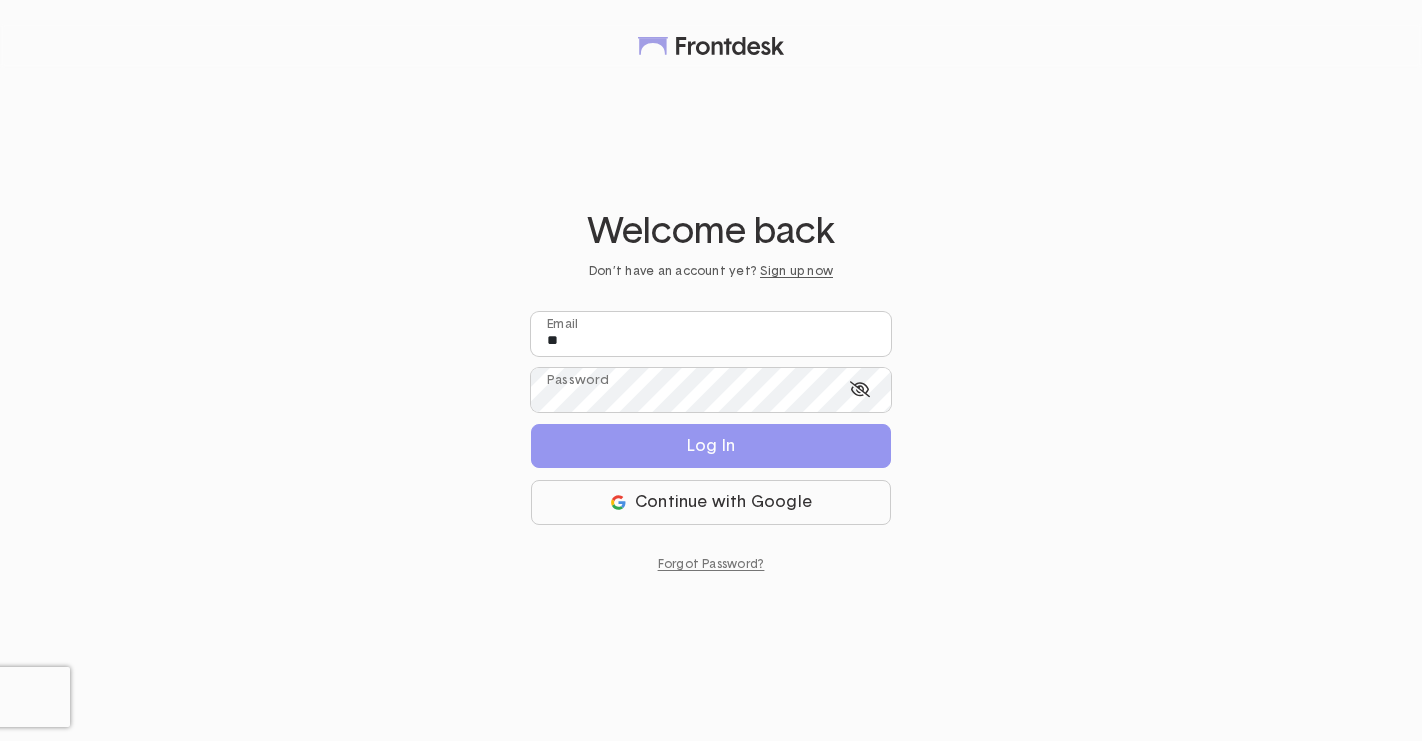 type on "**********" 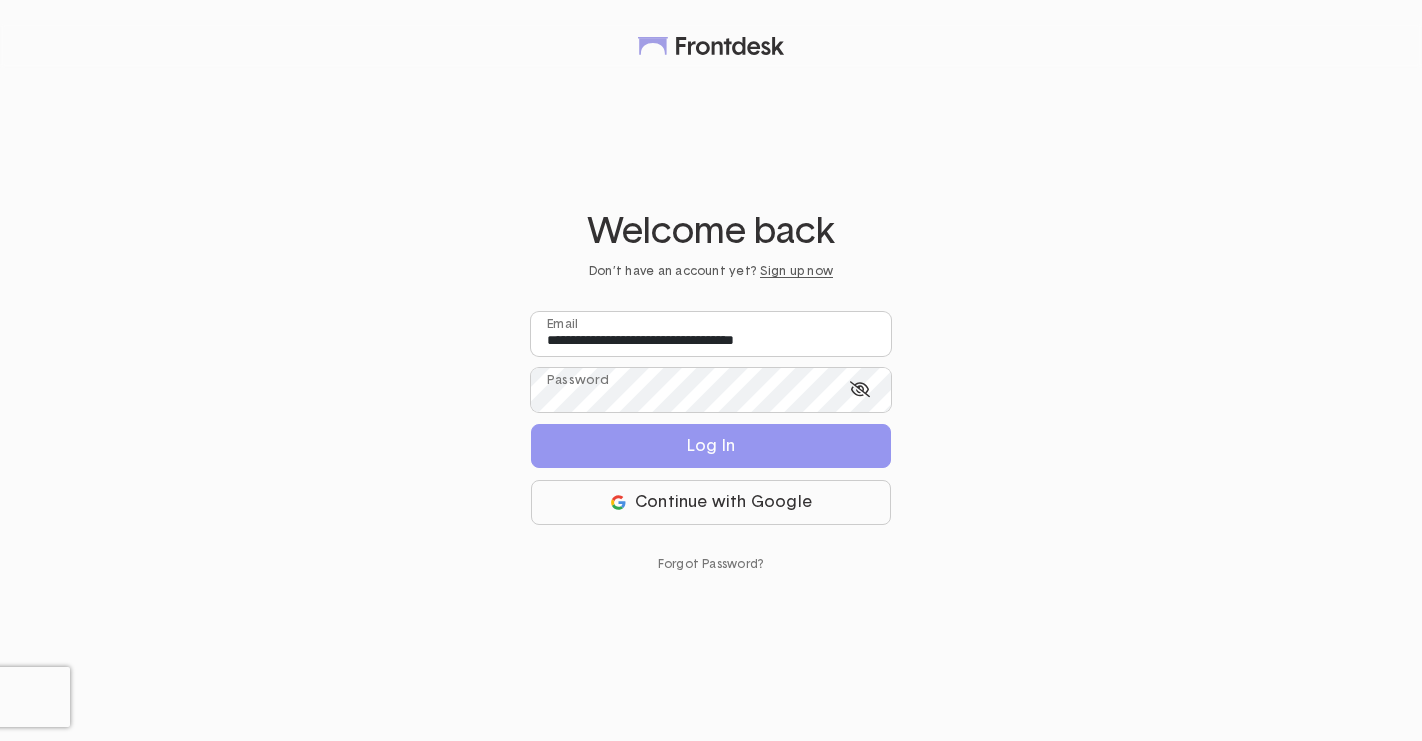 click on "Forgot Password?" 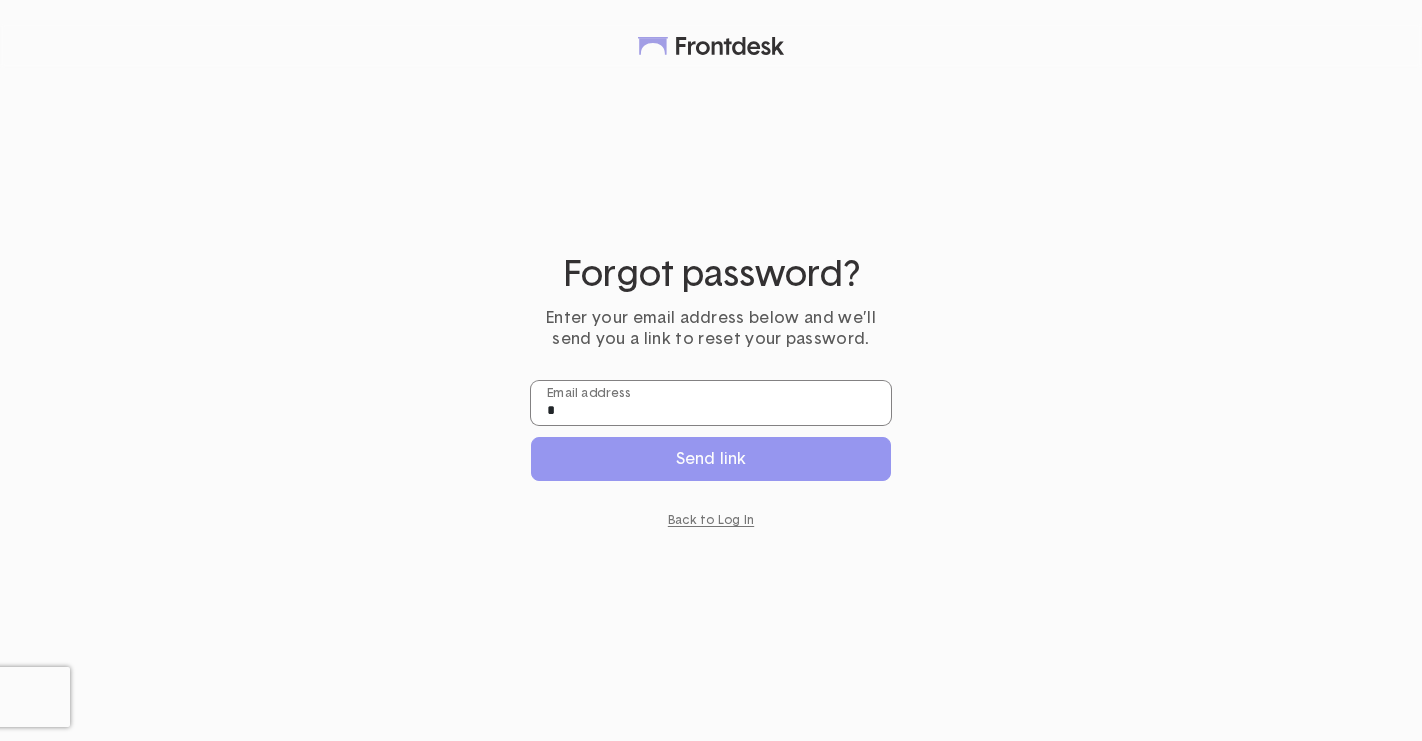 type on "**********" 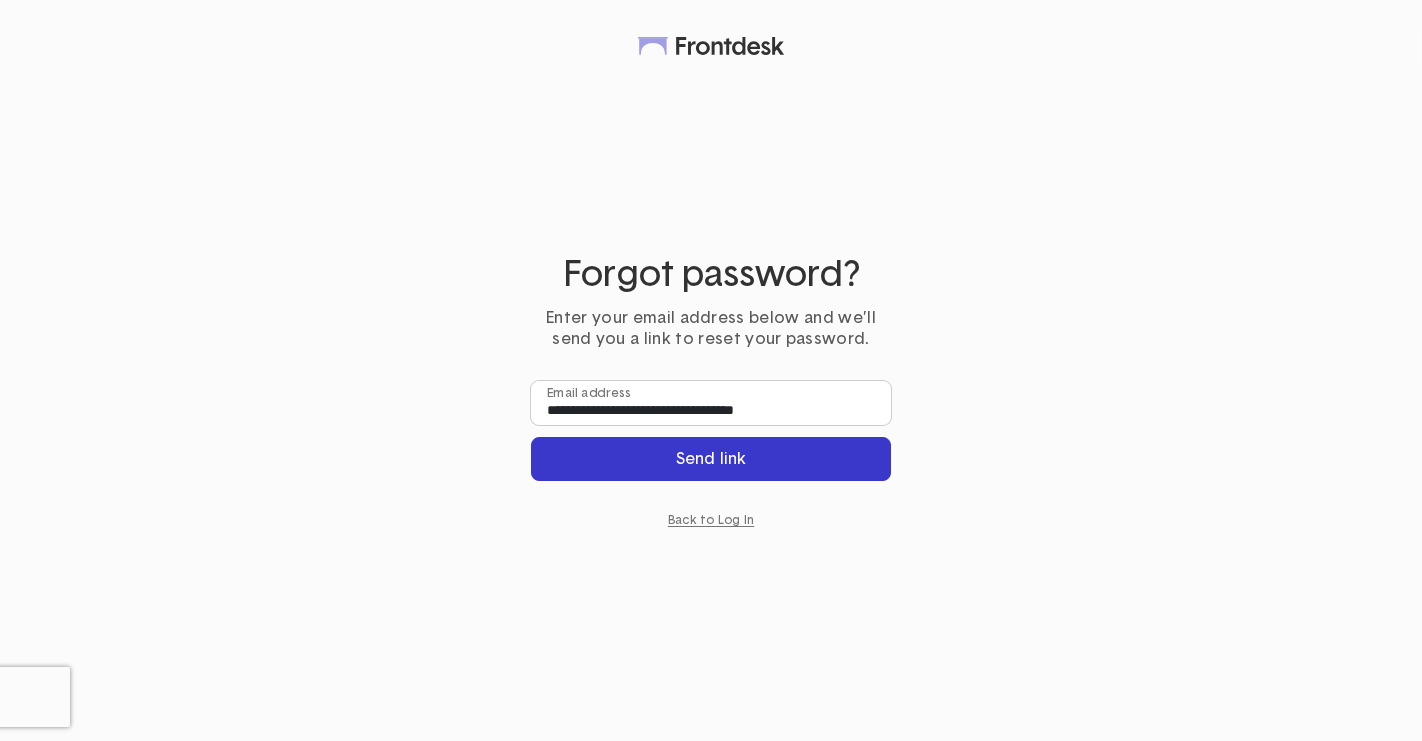 click on "Send link" 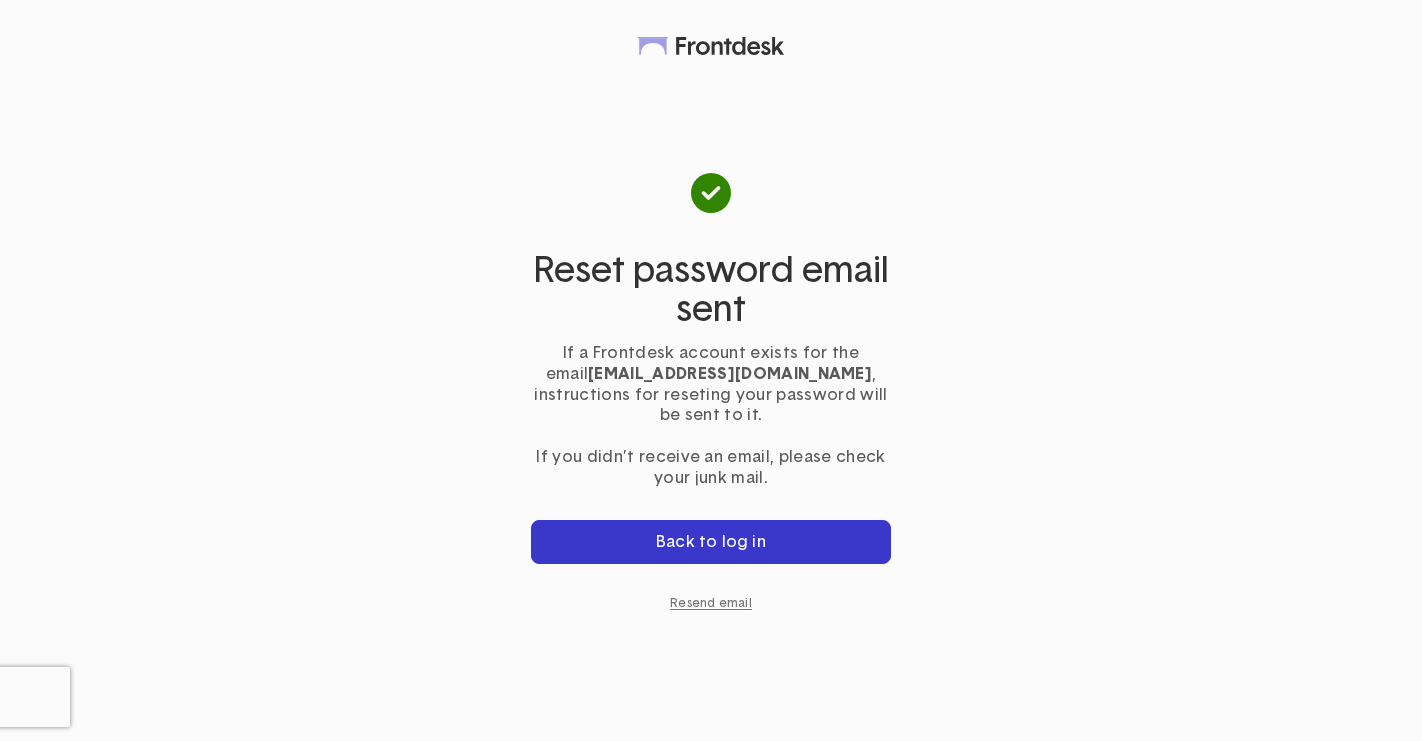 click on "Back to log in" 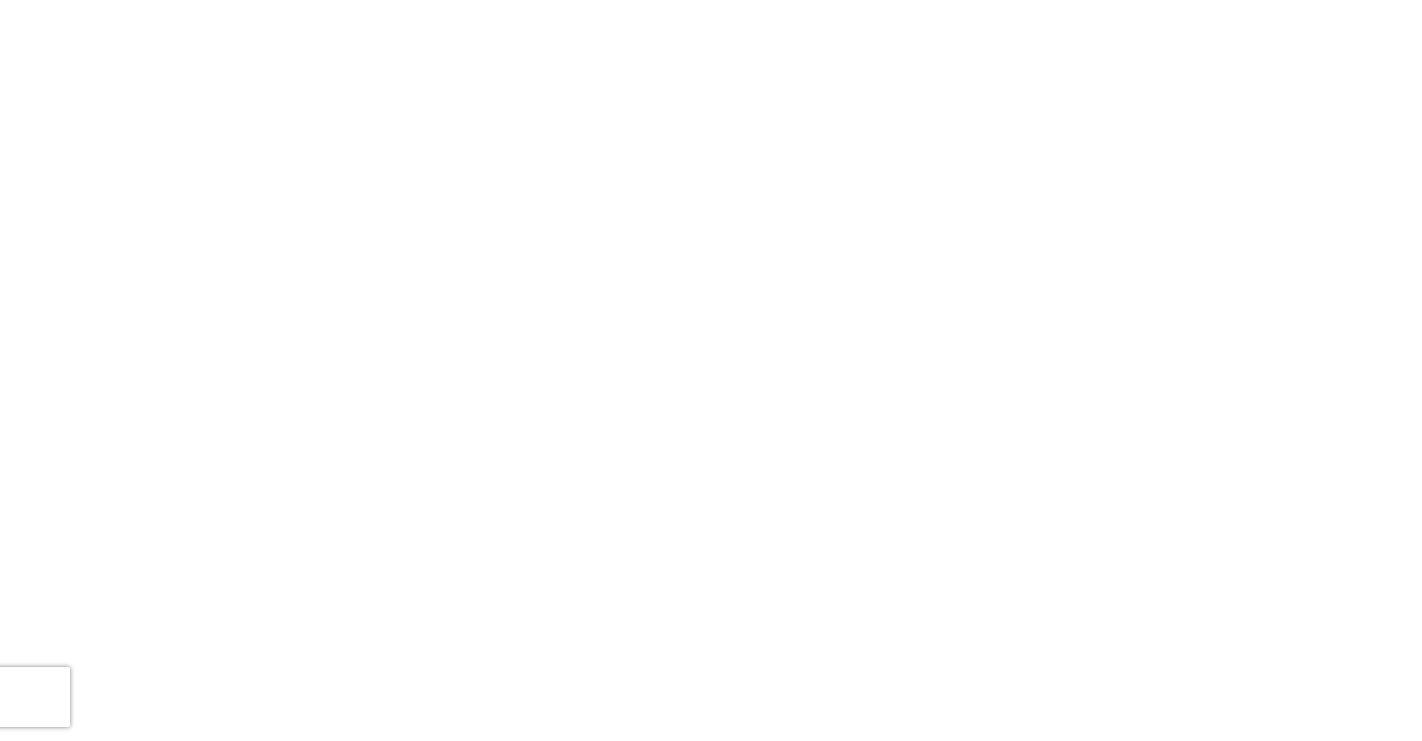 scroll, scrollTop: 0, scrollLeft: 0, axis: both 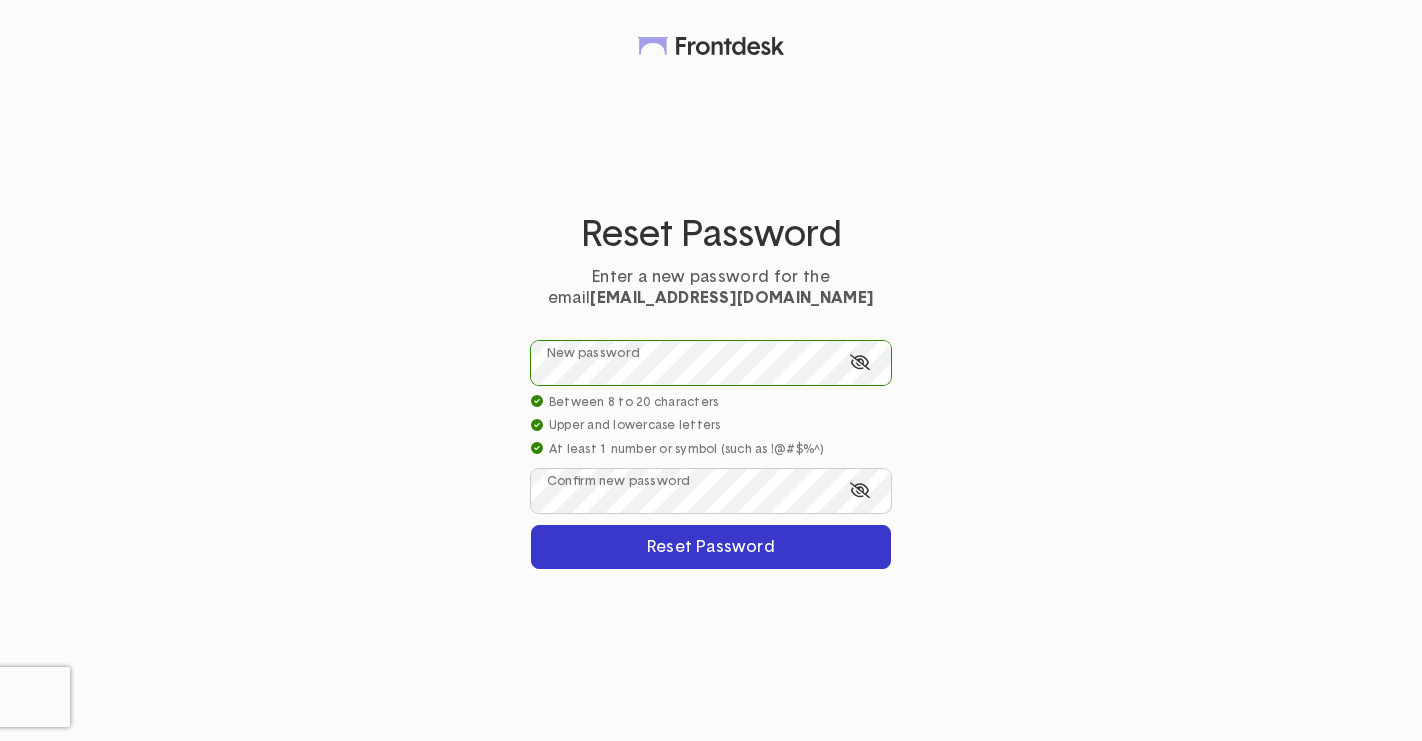 click on "Reset Password" 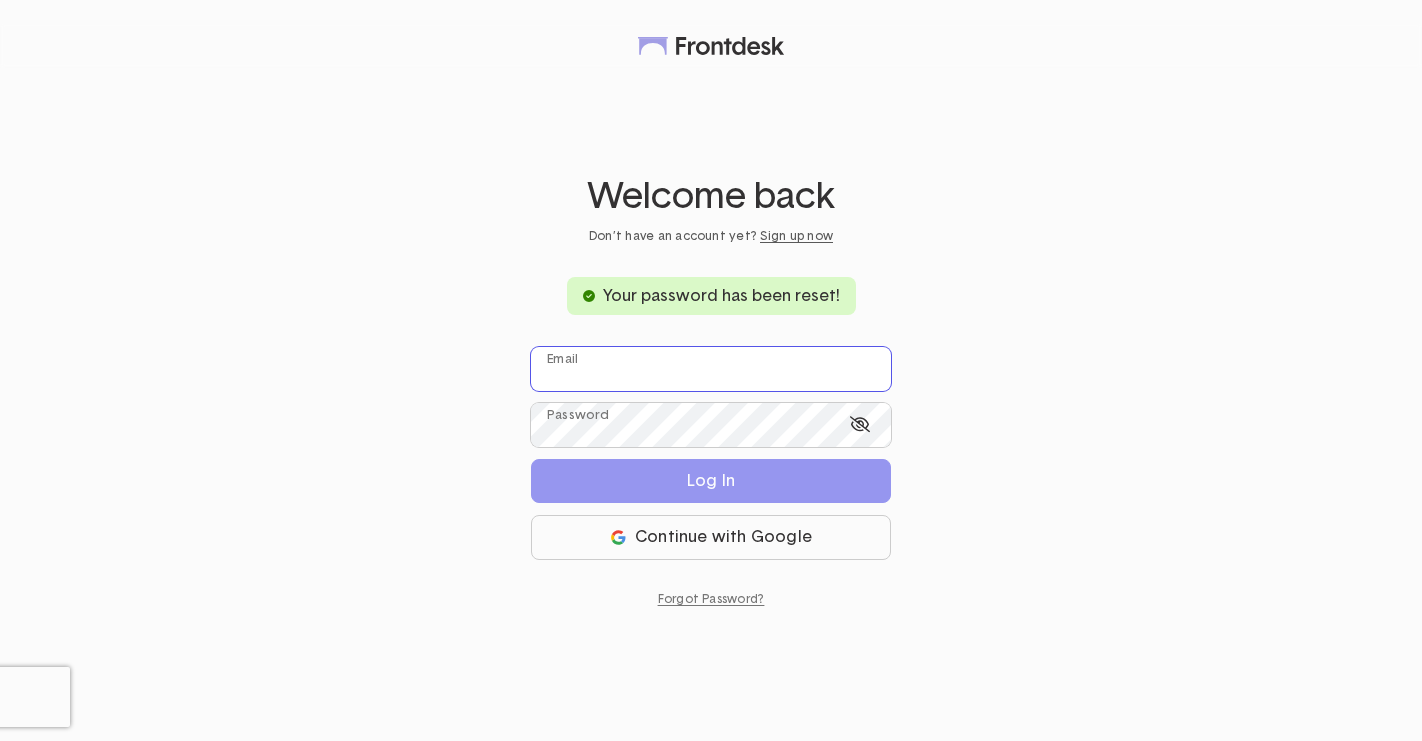 click 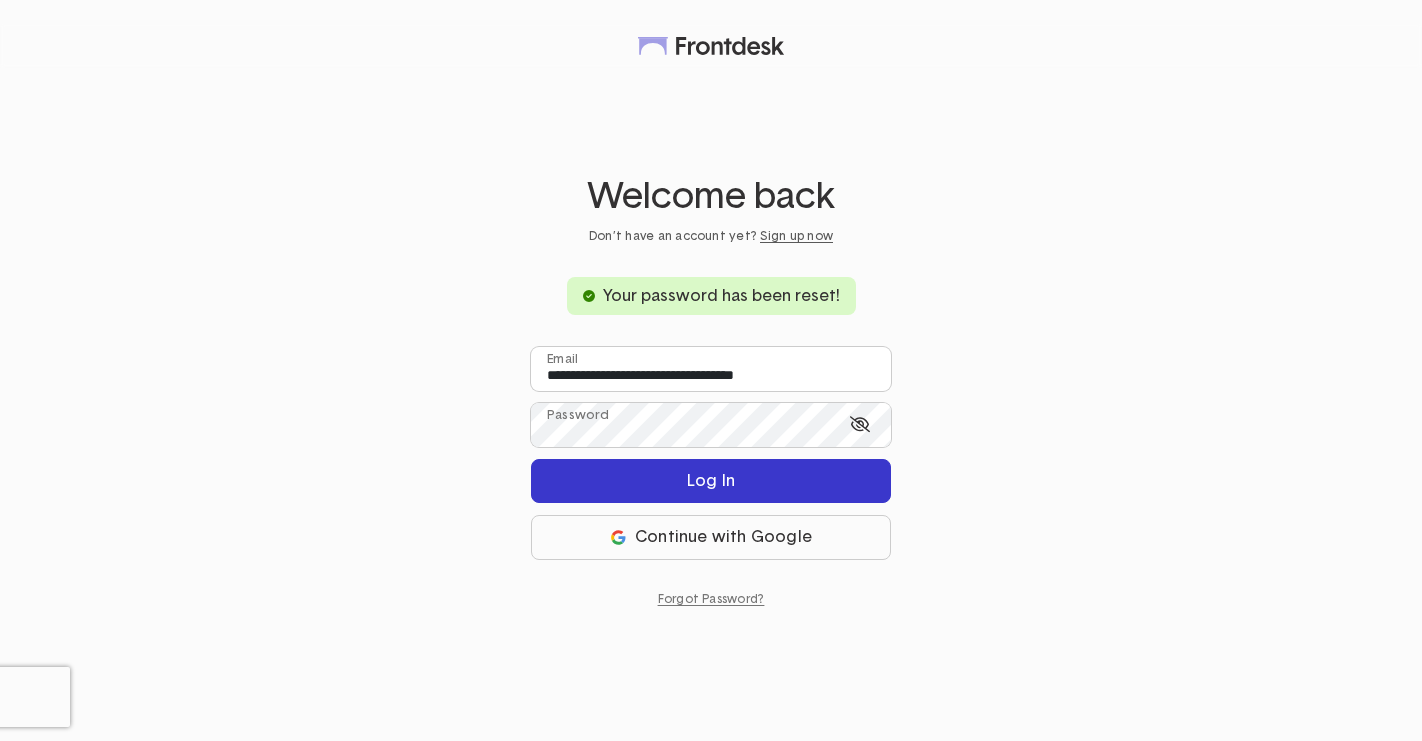 click on "Log In" 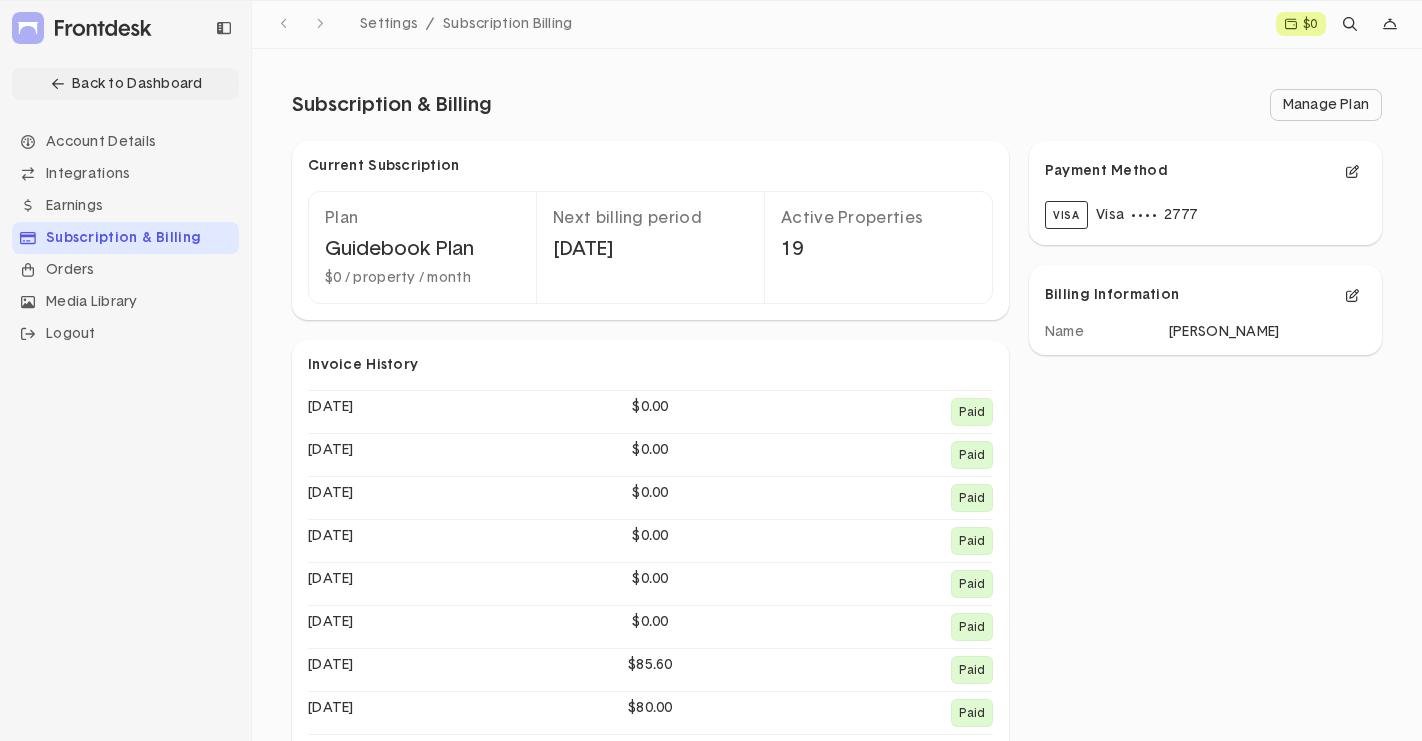 scroll, scrollTop: 0, scrollLeft: 0, axis: both 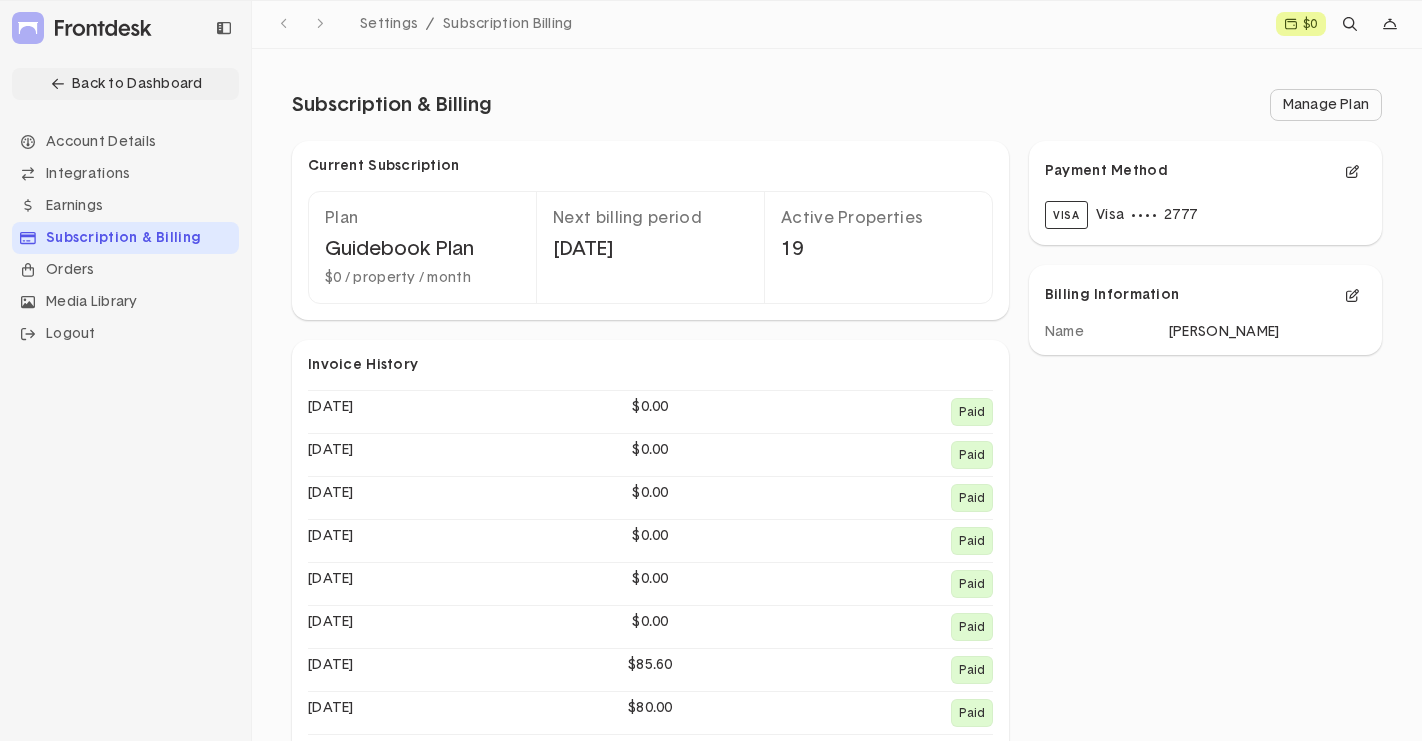 click 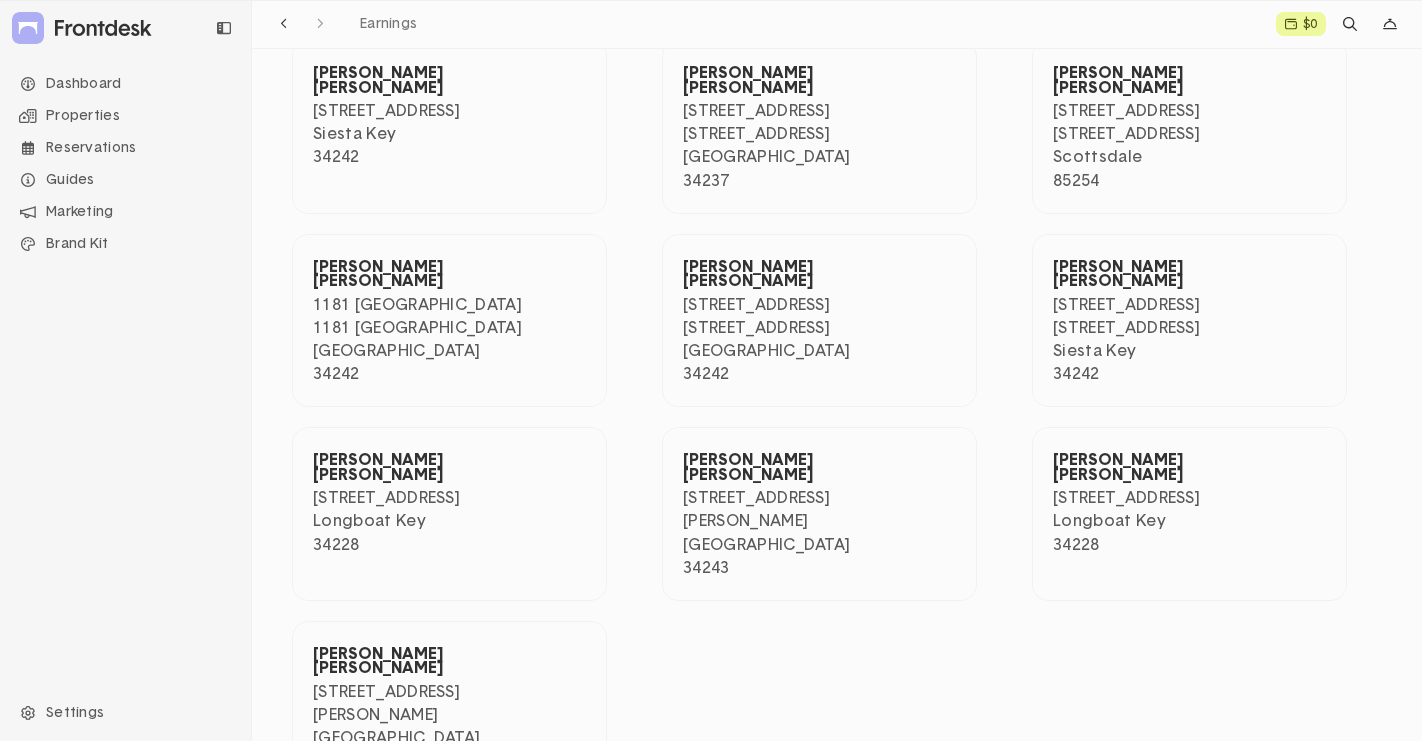 scroll, scrollTop: 0, scrollLeft: 0, axis: both 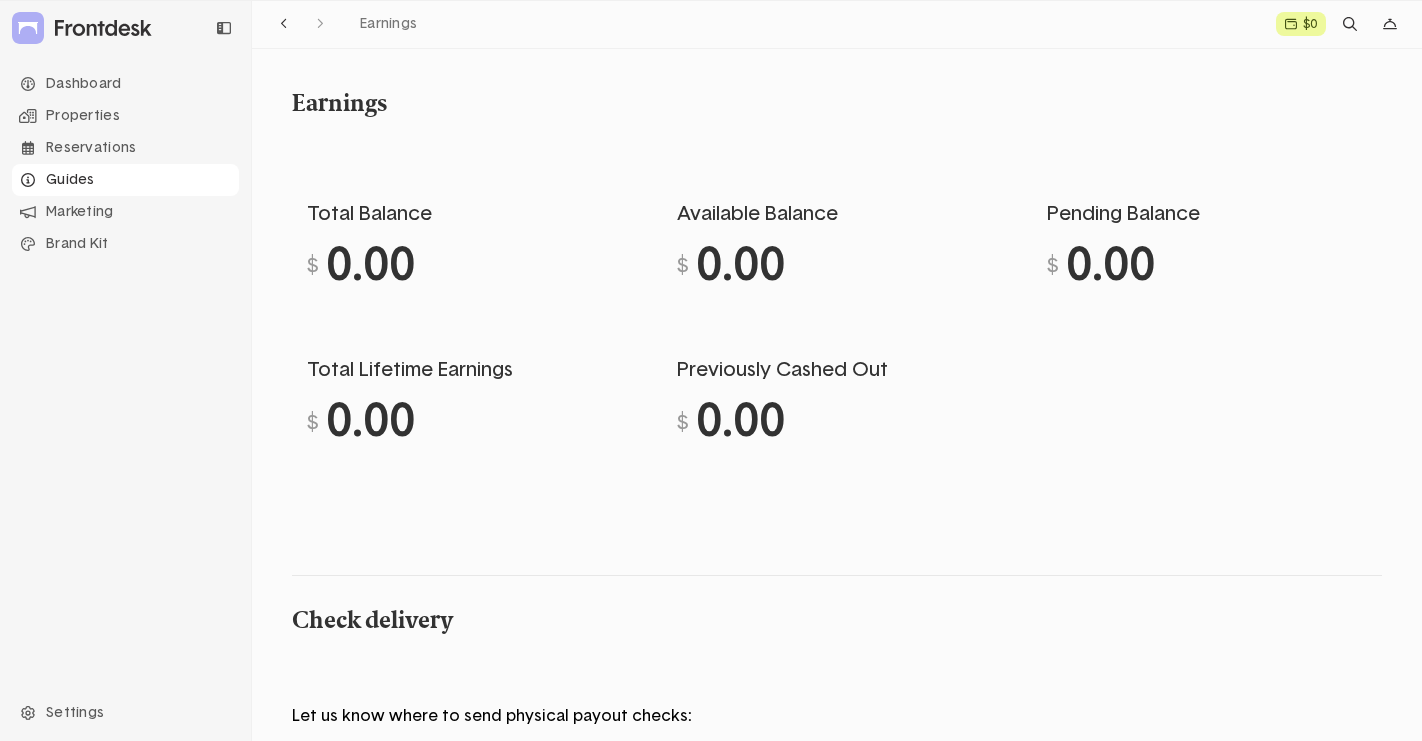 click on "Guides" 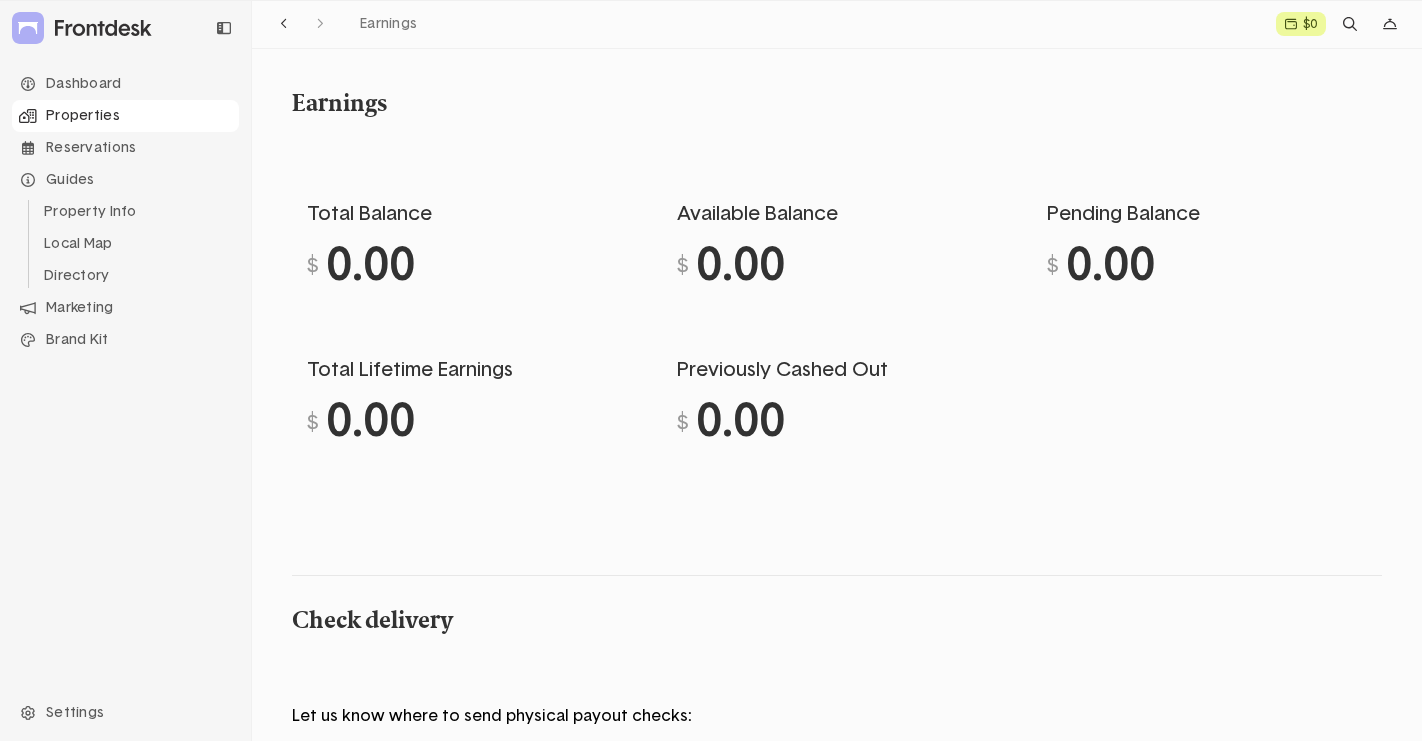 click on "Properties" 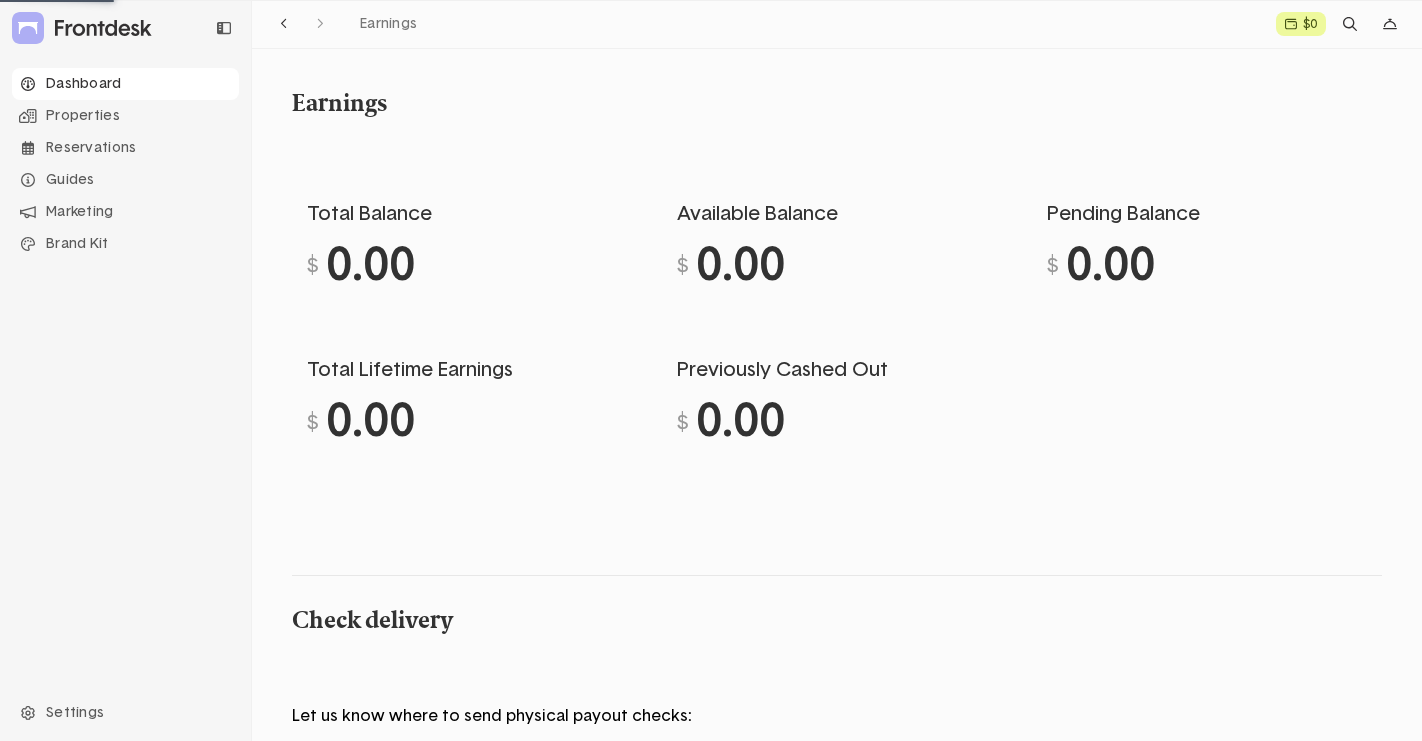click on "Dashboard" 